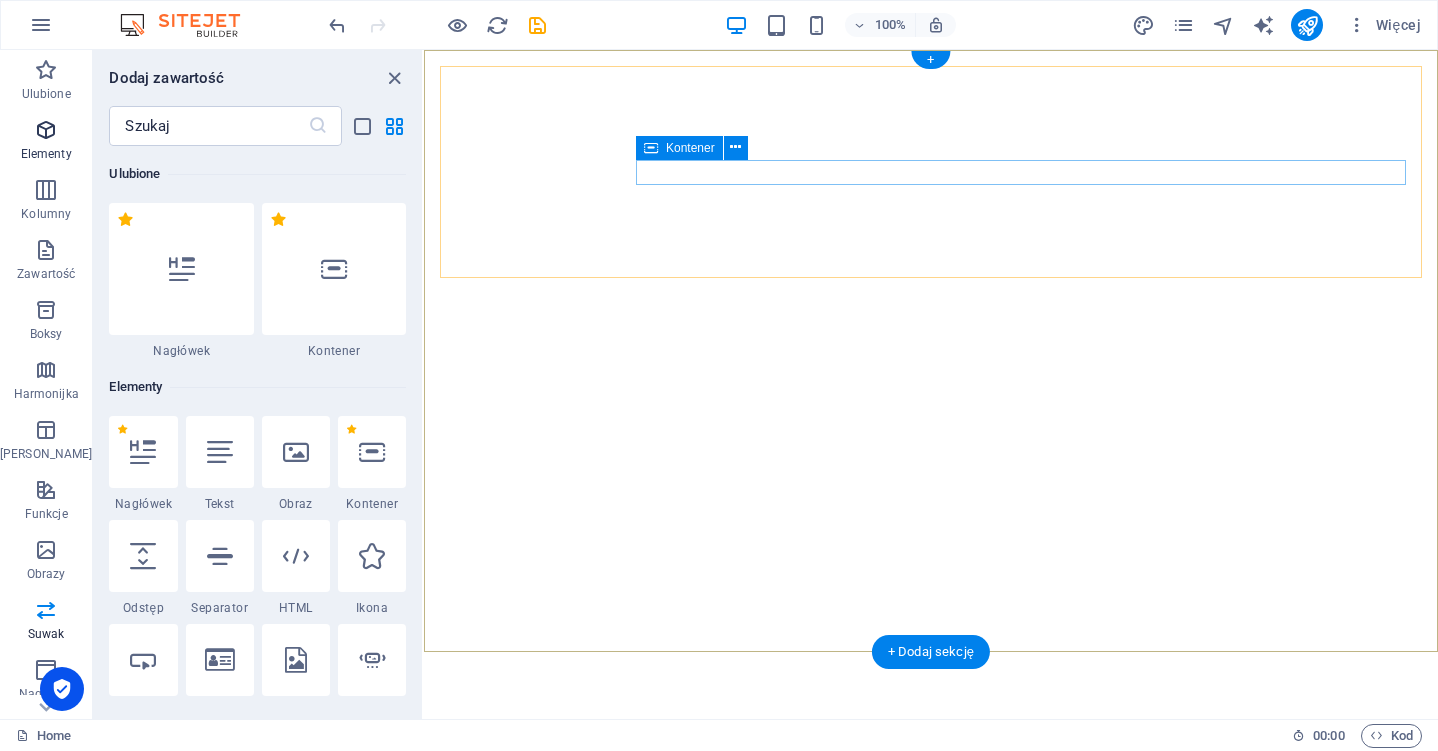 scroll, scrollTop: 0, scrollLeft: 0, axis: both 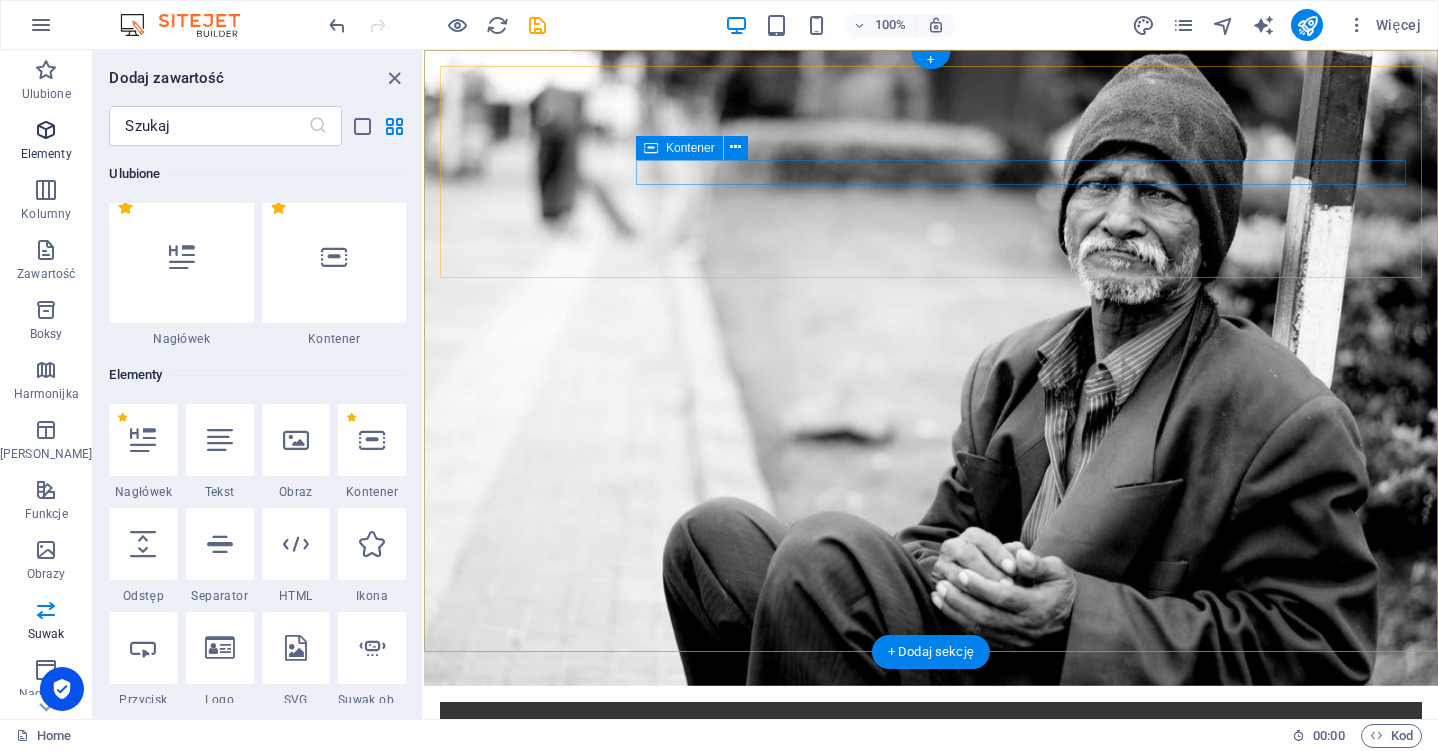click on "Elementy" at bounding box center [46, 154] 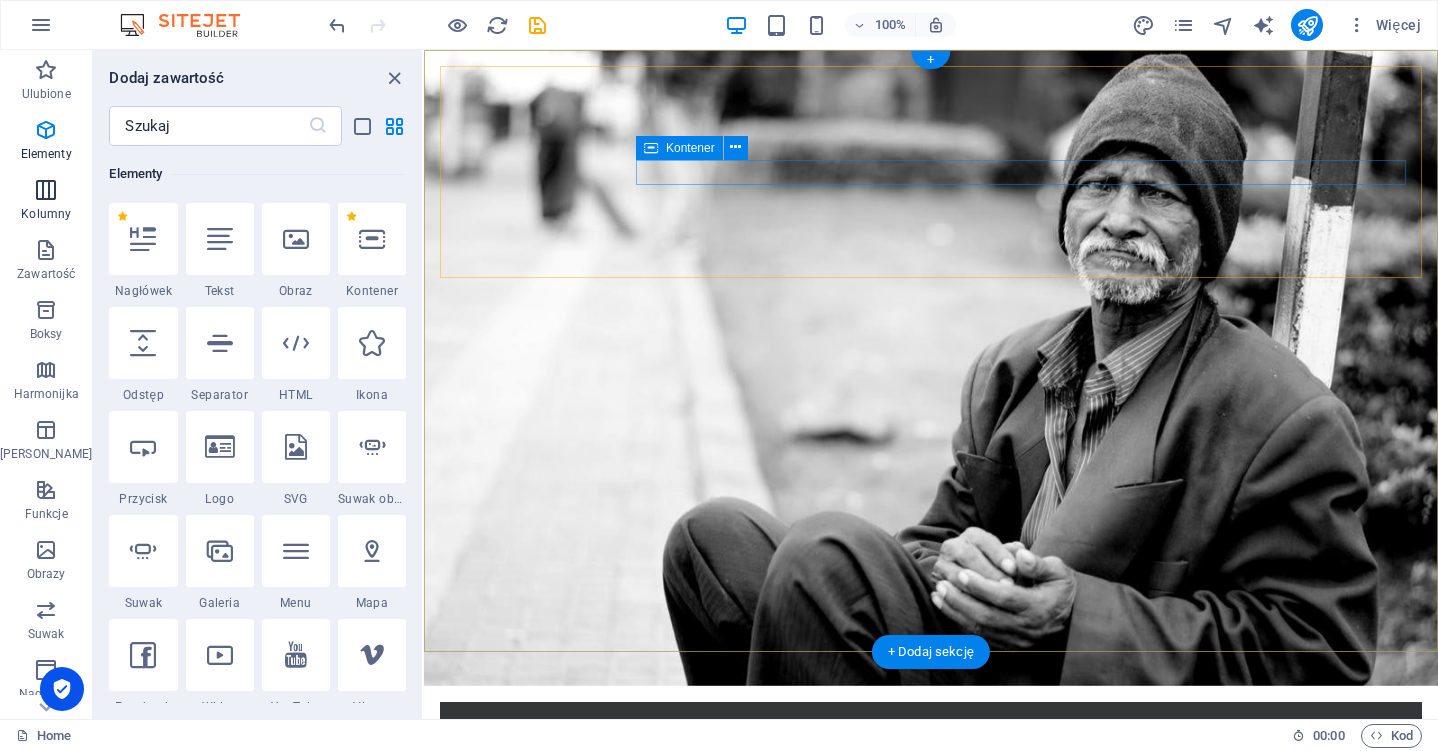 click on "Kolumny" at bounding box center (46, 200) 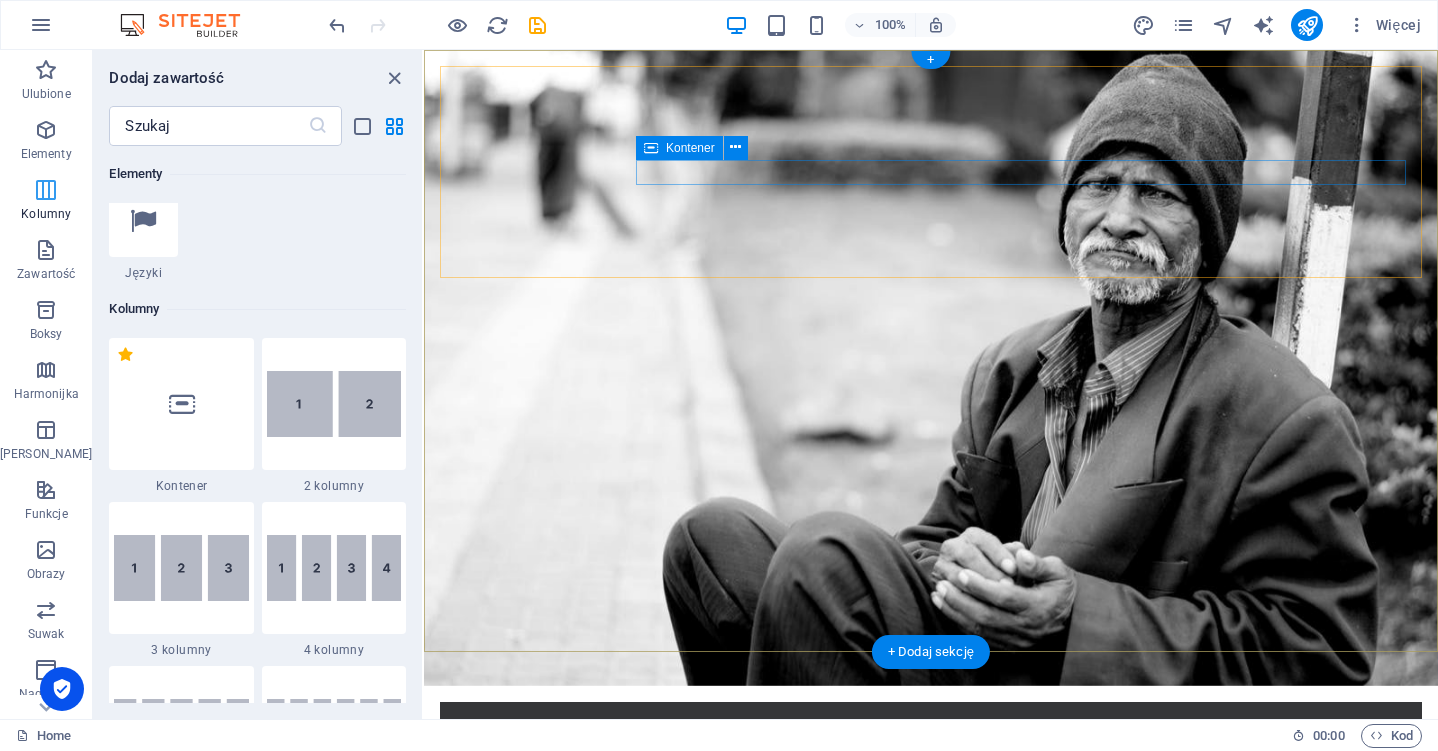 scroll, scrollTop: 990, scrollLeft: 0, axis: vertical 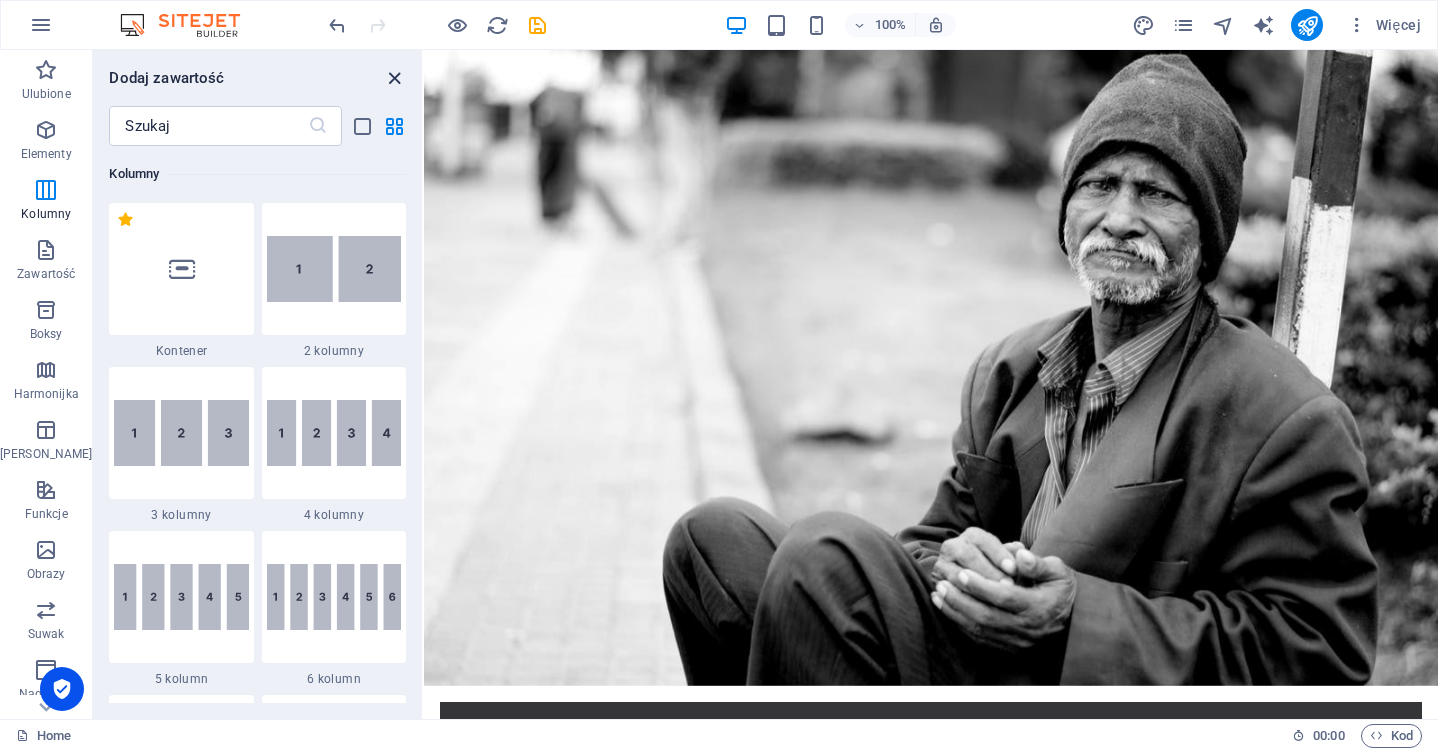 click at bounding box center (394, 78) 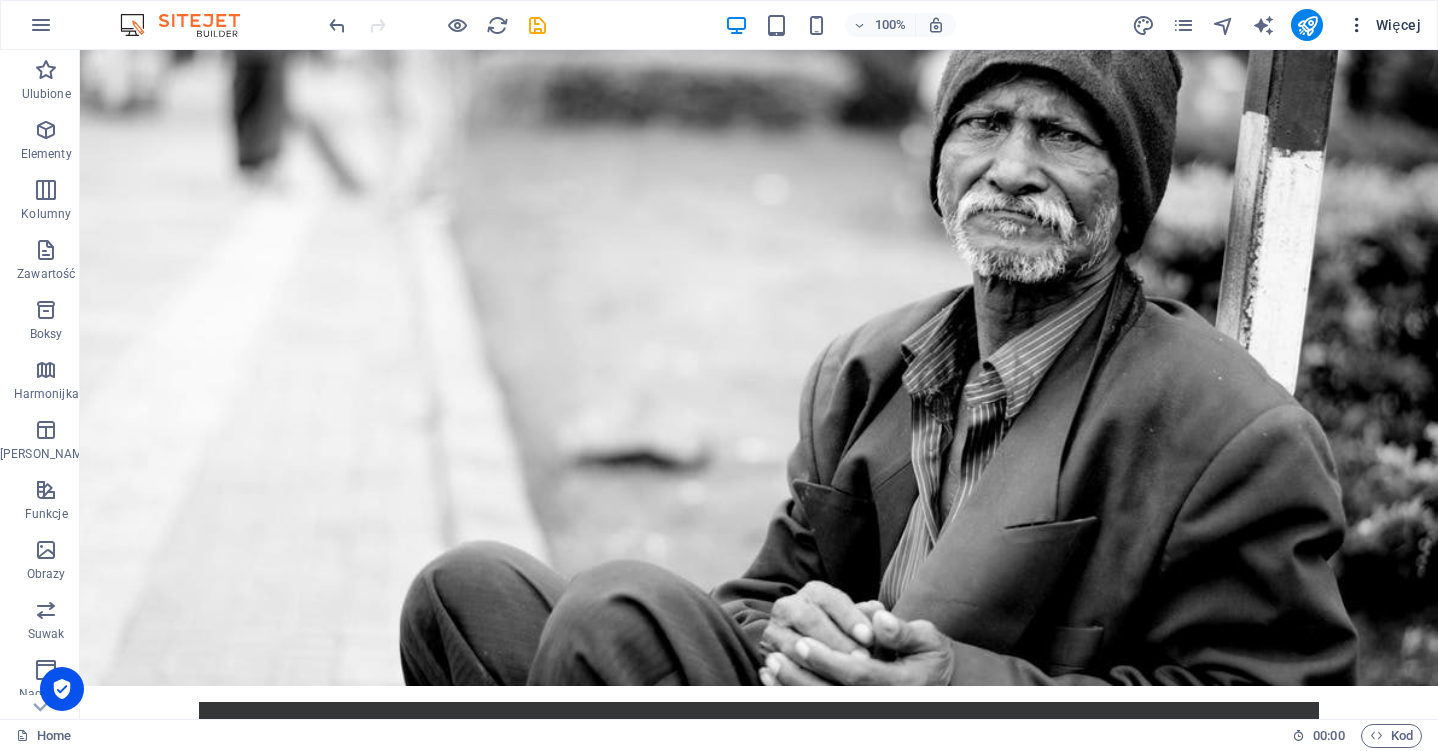 click on "Więcej" at bounding box center (1384, 25) 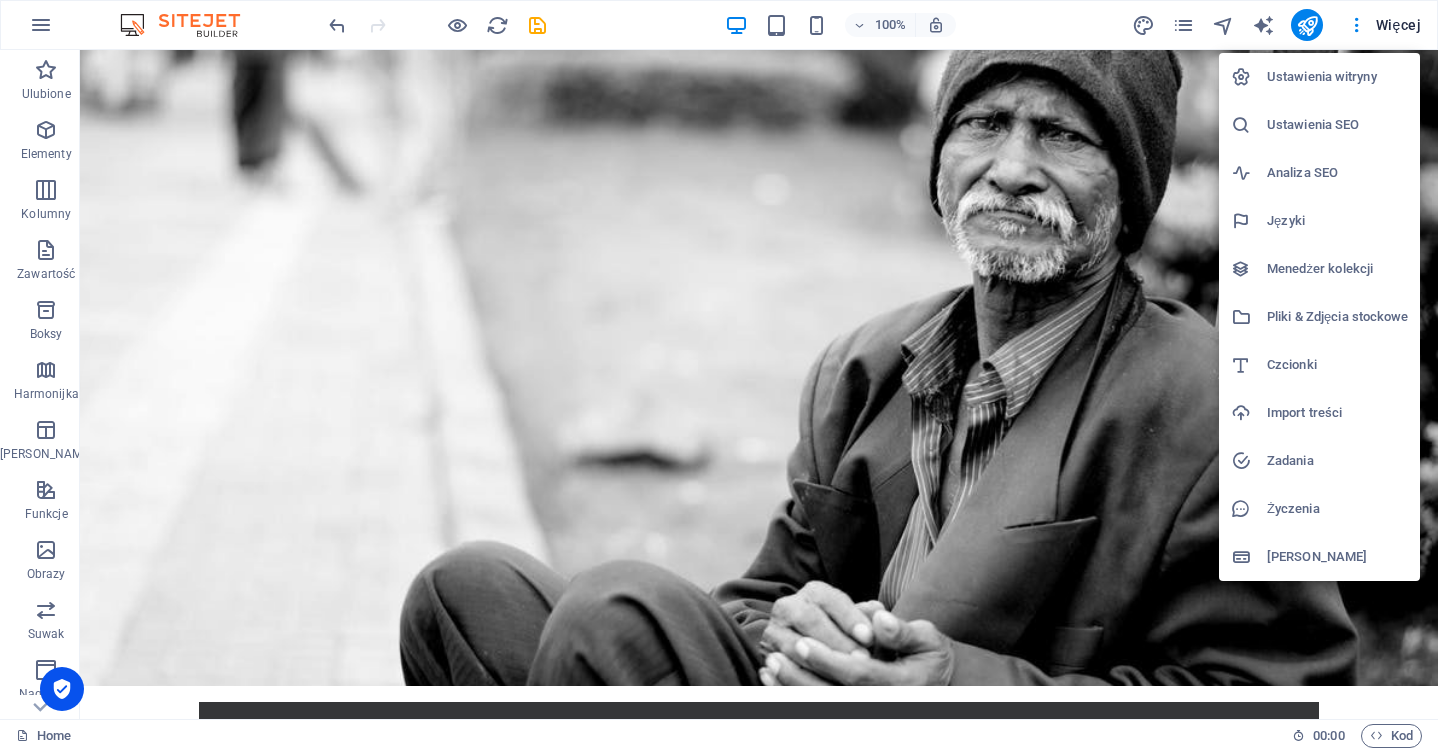 click on "Ustawienia witryny" at bounding box center [1337, 77] 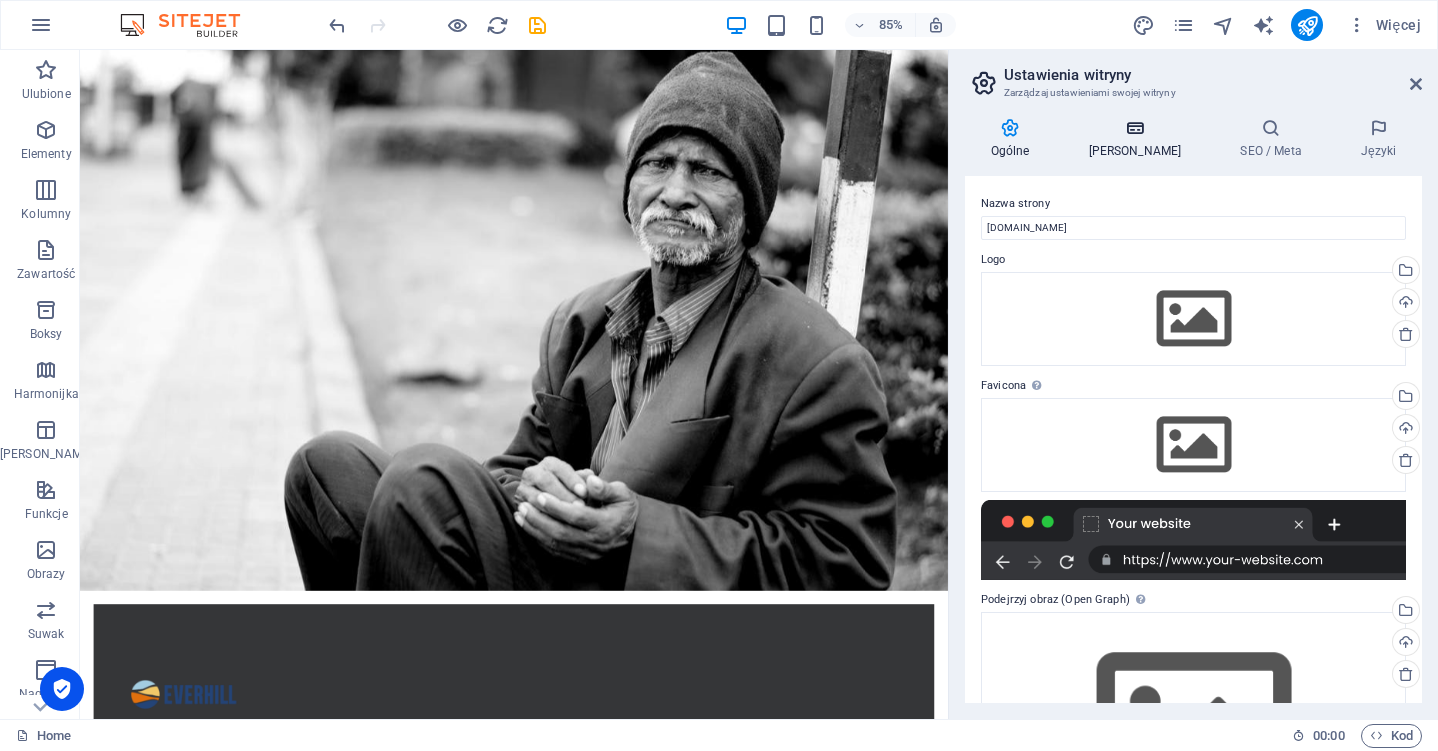 scroll, scrollTop: 0, scrollLeft: 0, axis: both 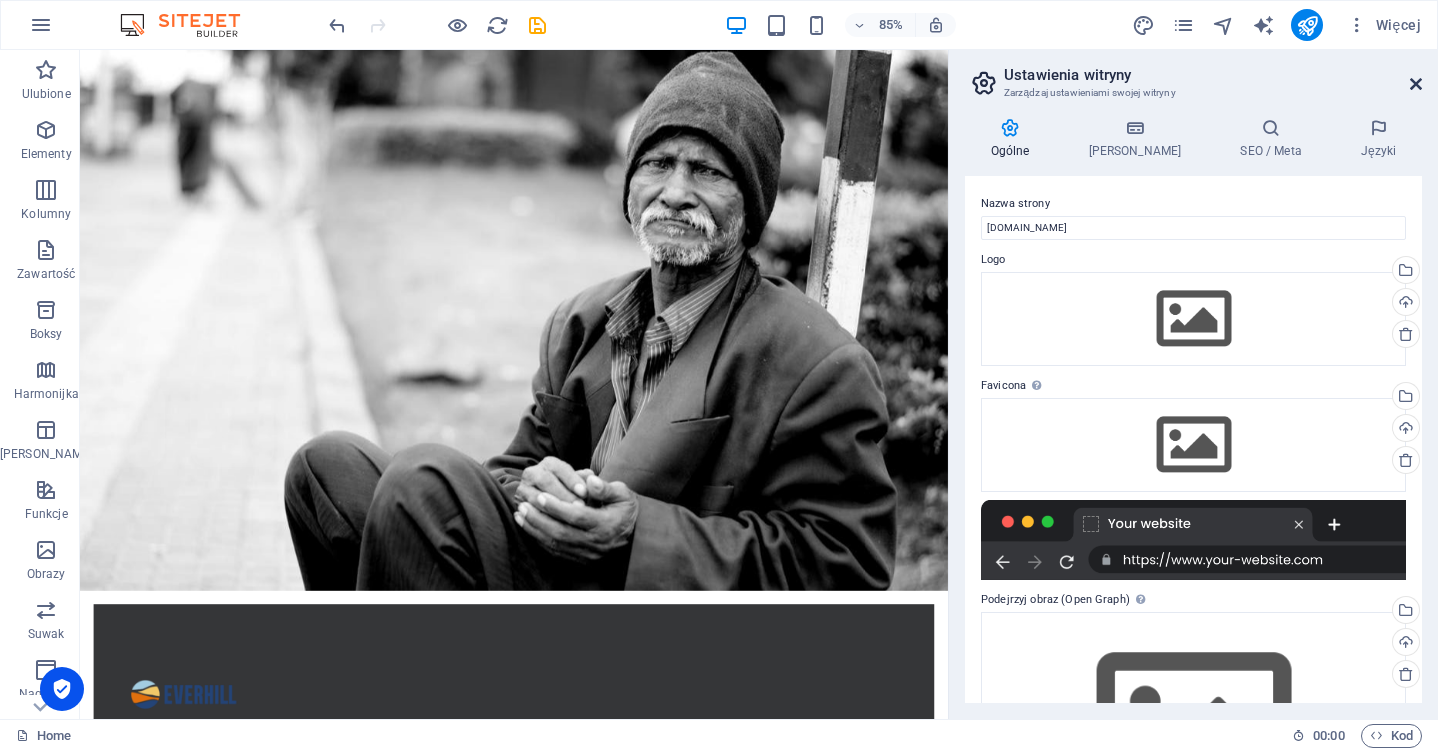 click at bounding box center [1416, 84] 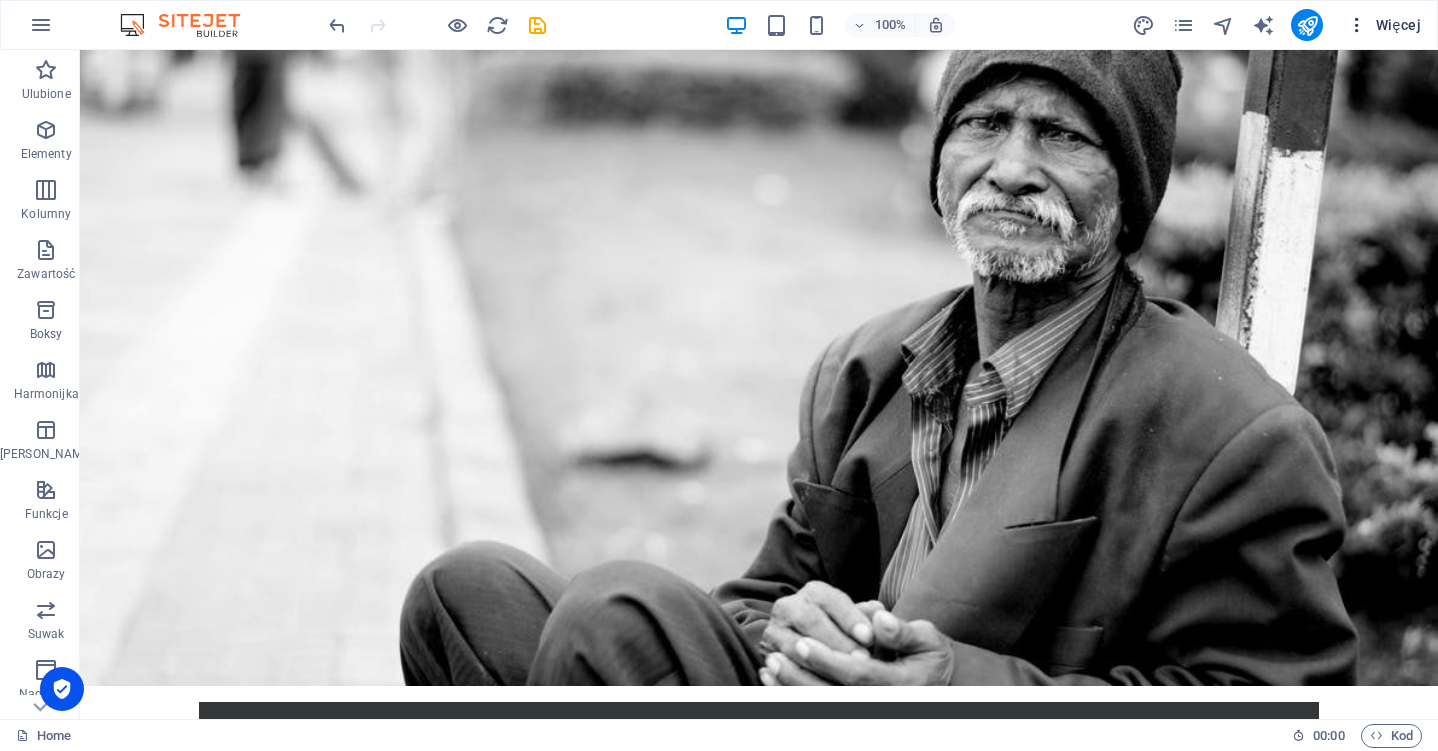 click on "Więcej" at bounding box center [1384, 25] 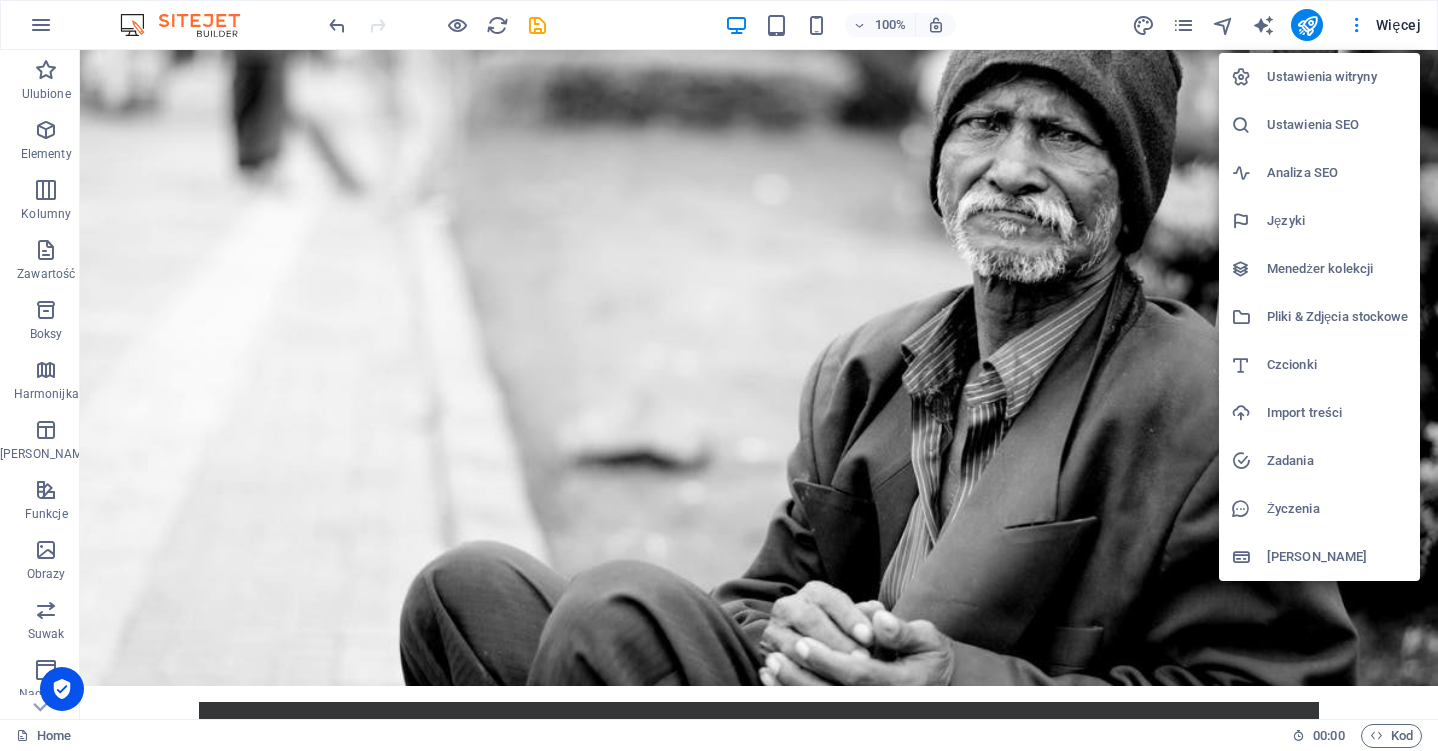 click on "Ustawienia witryny" at bounding box center [1337, 77] 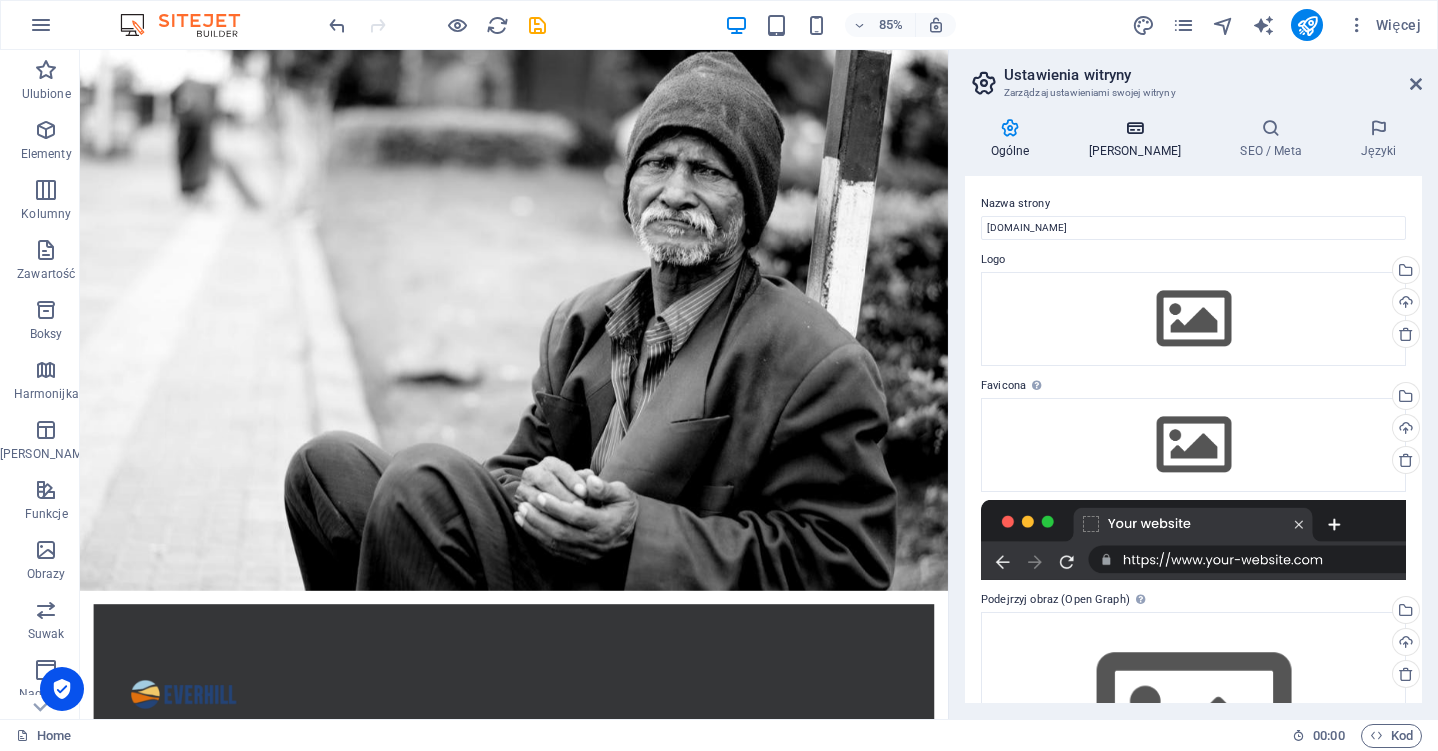 click at bounding box center (1135, 128) 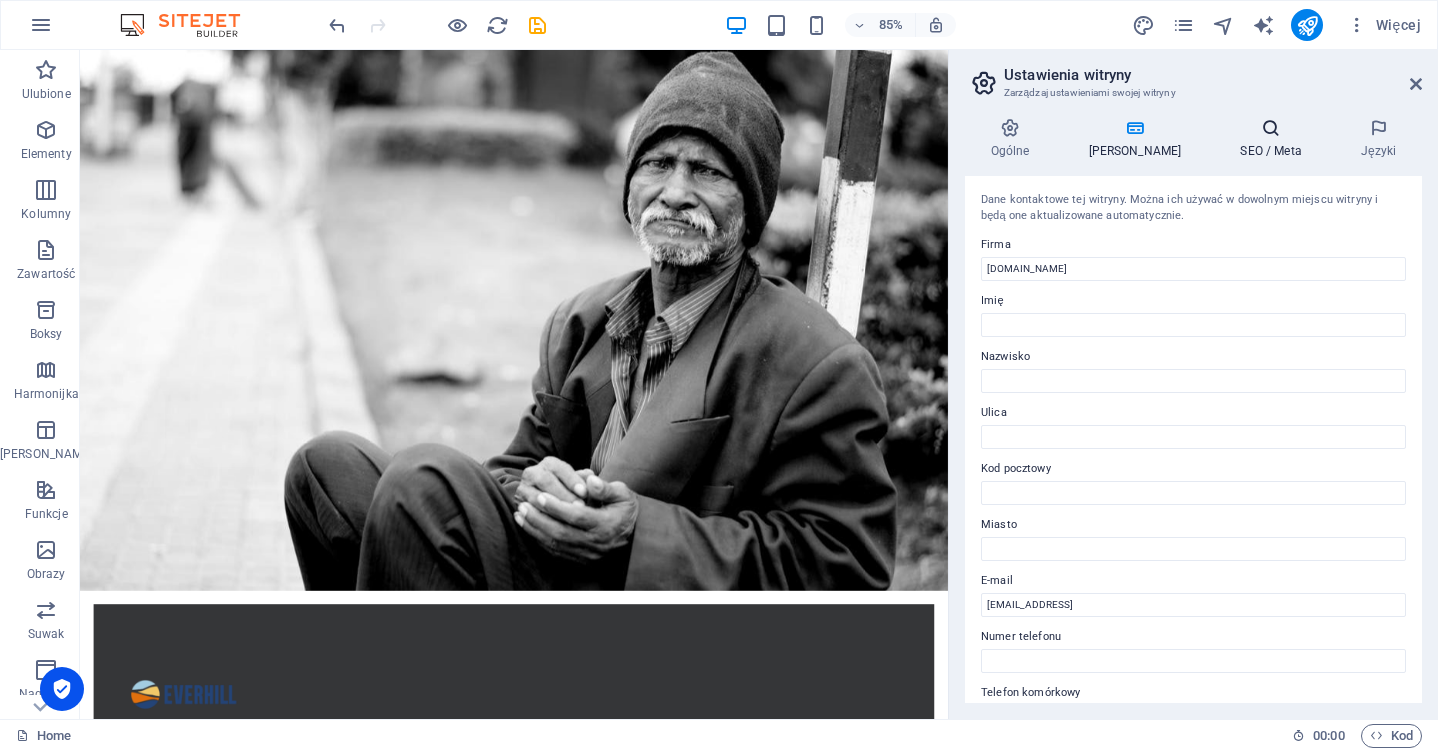 click at bounding box center [1271, 128] 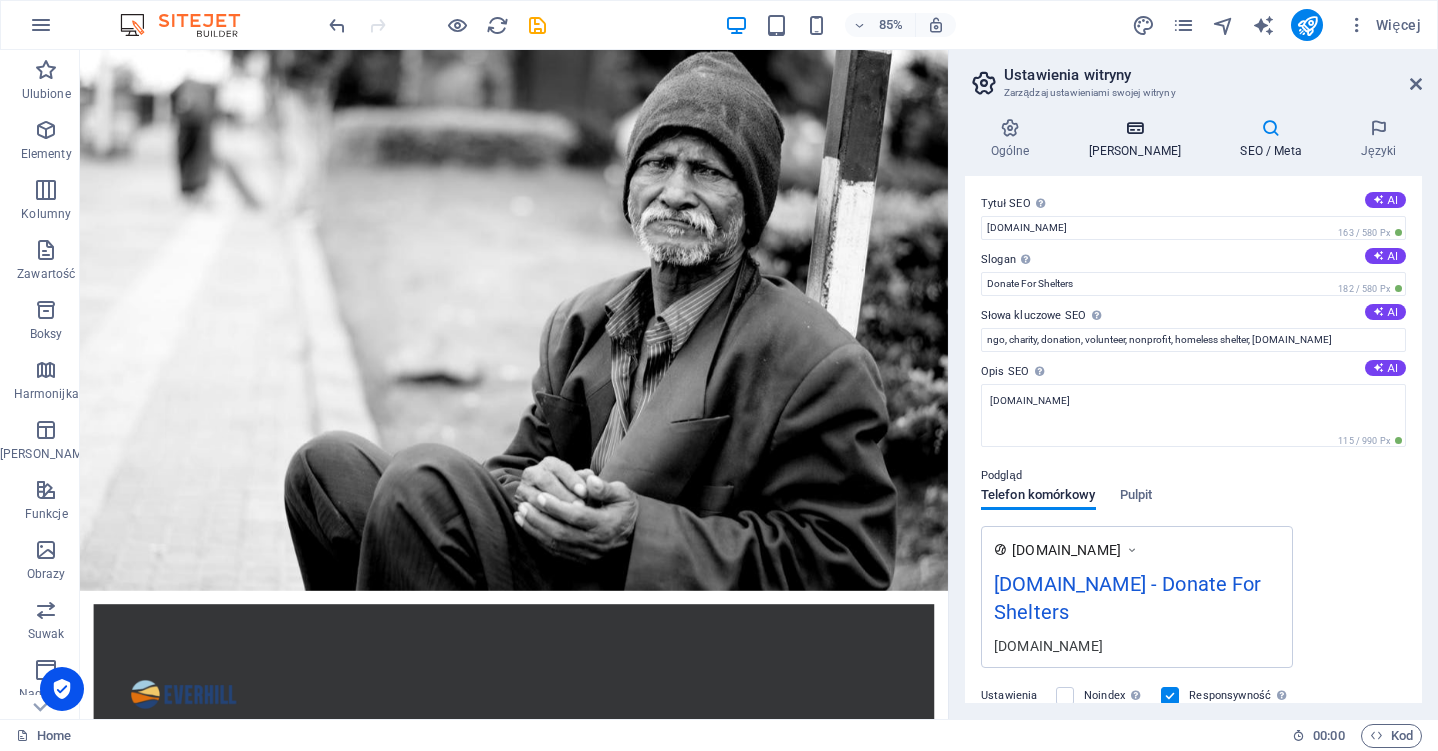 scroll, scrollTop: 0, scrollLeft: 0, axis: both 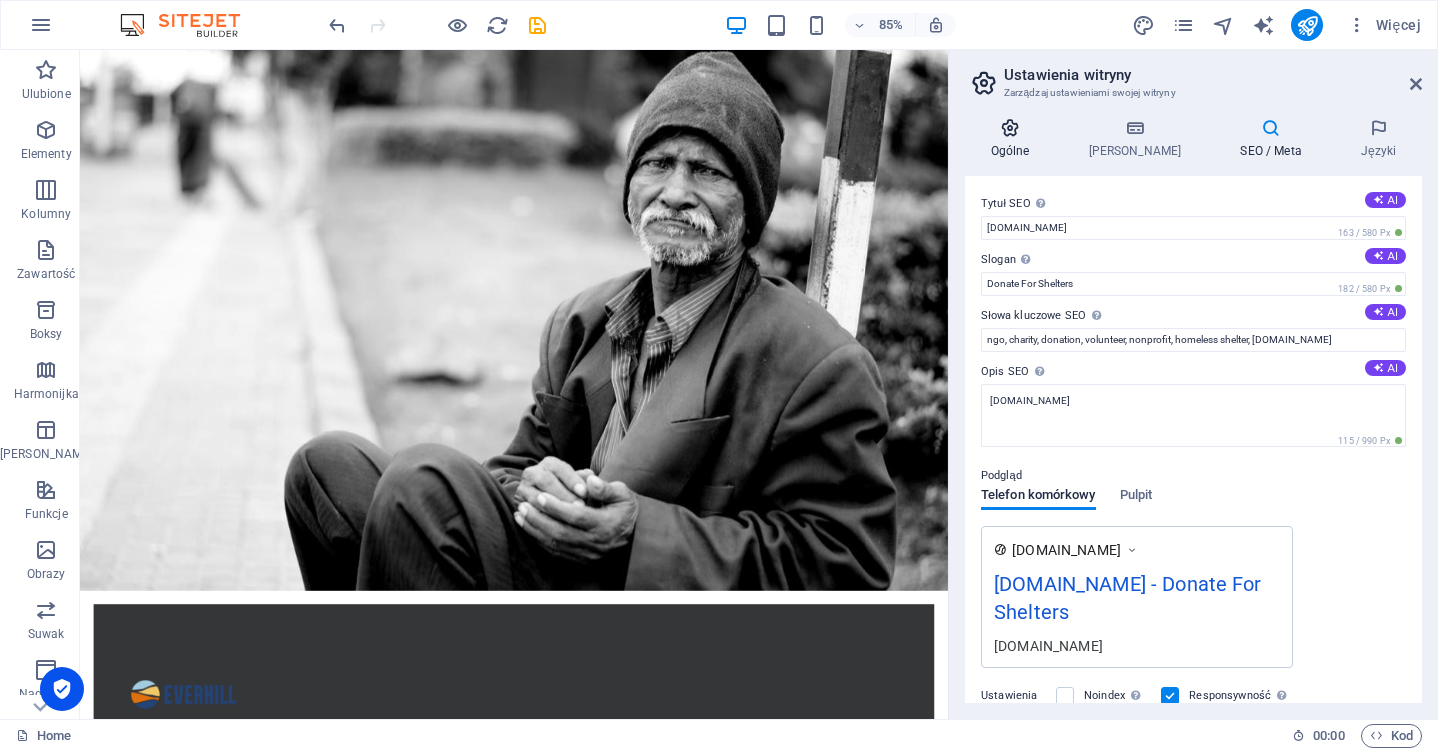 click on "Ogólne" at bounding box center [1014, 139] 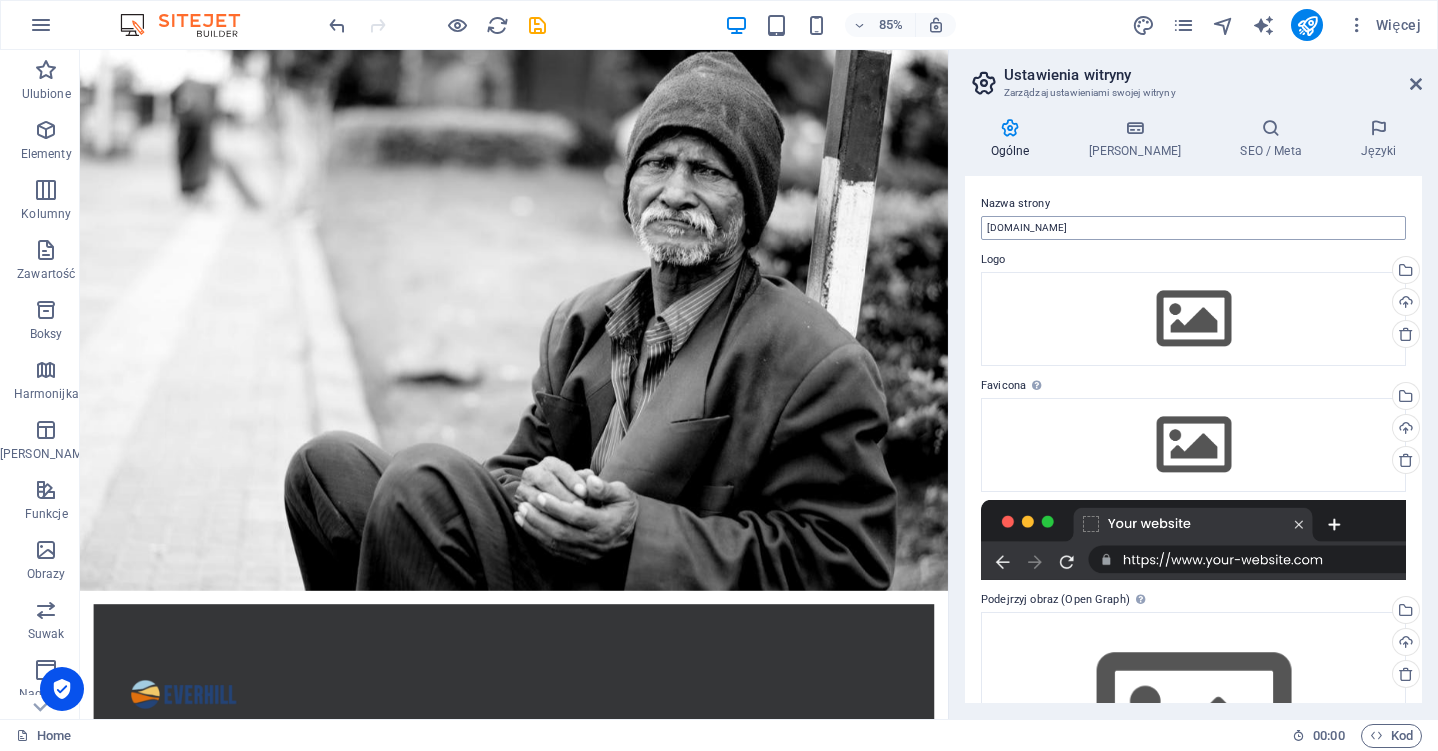 scroll, scrollTop: 0, scrollLeft: 0, axis: both 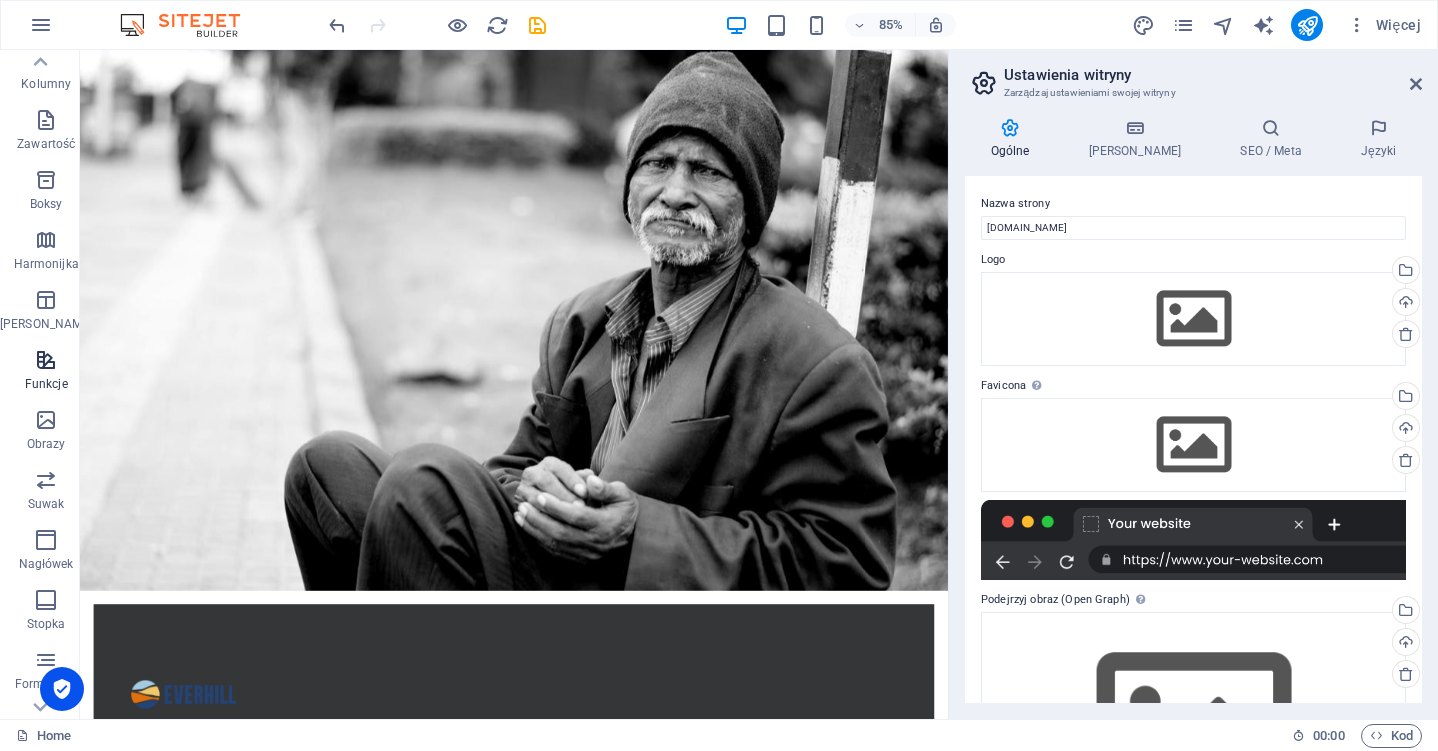 click at bounding box center (46, 360) 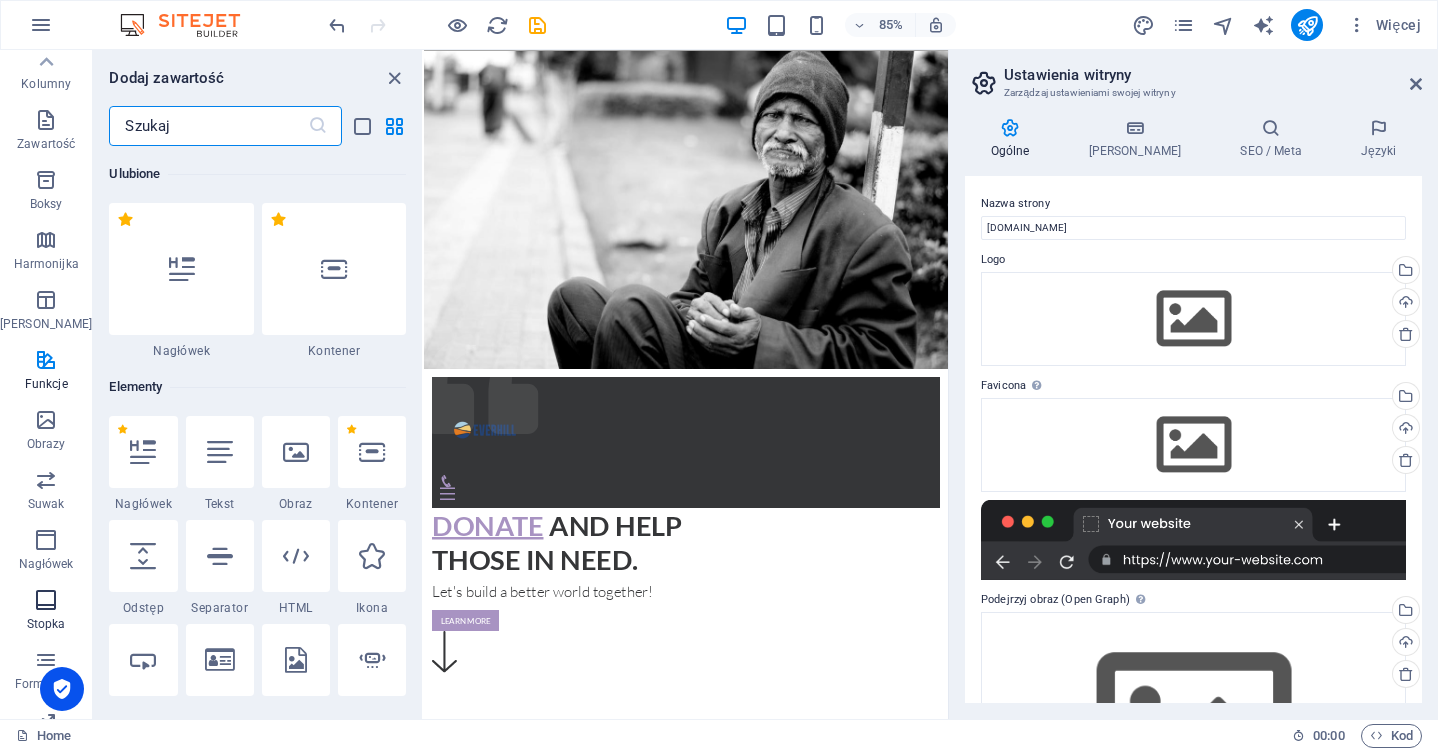 scroll, scrollTop: 231, scrollLeft: 0, axis: vertical 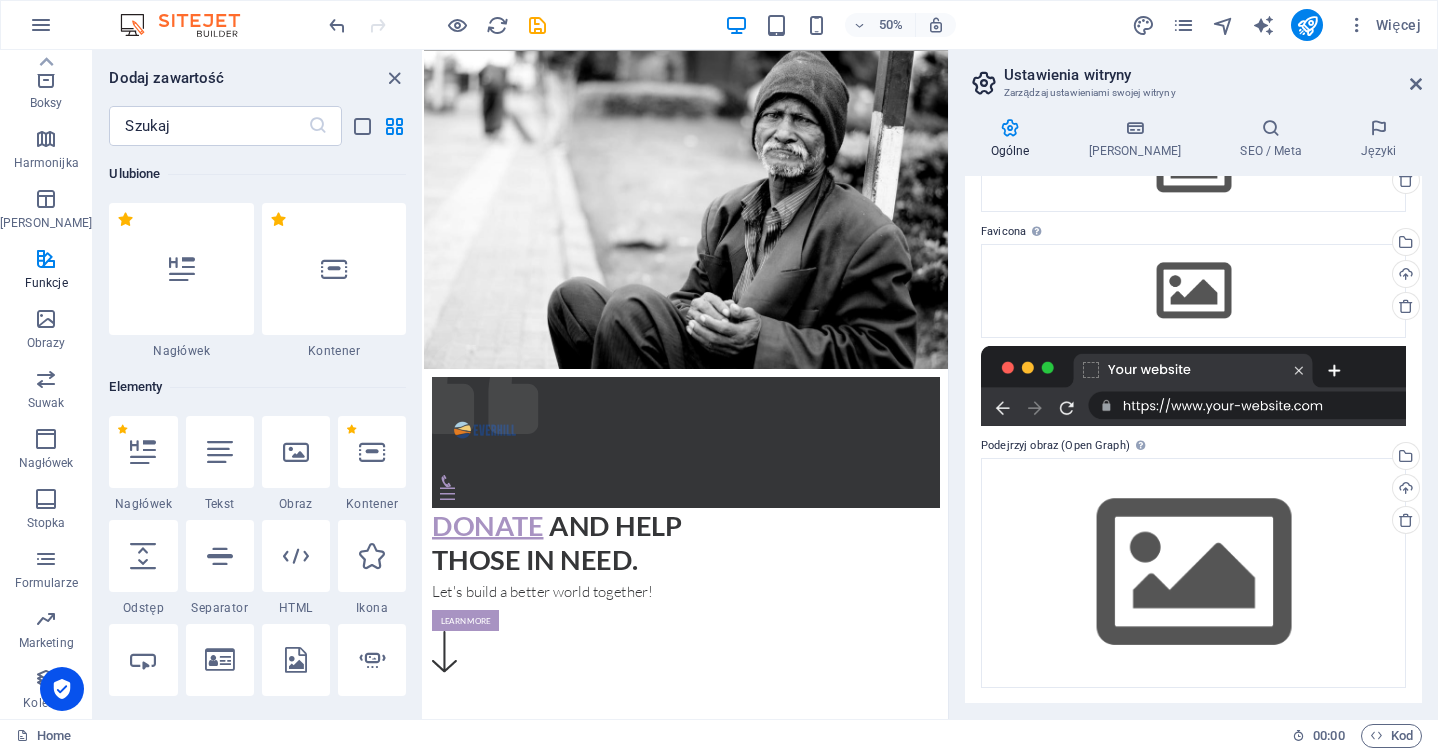 click on "Ustawienia witryny" at bounding box center (1213, 75) 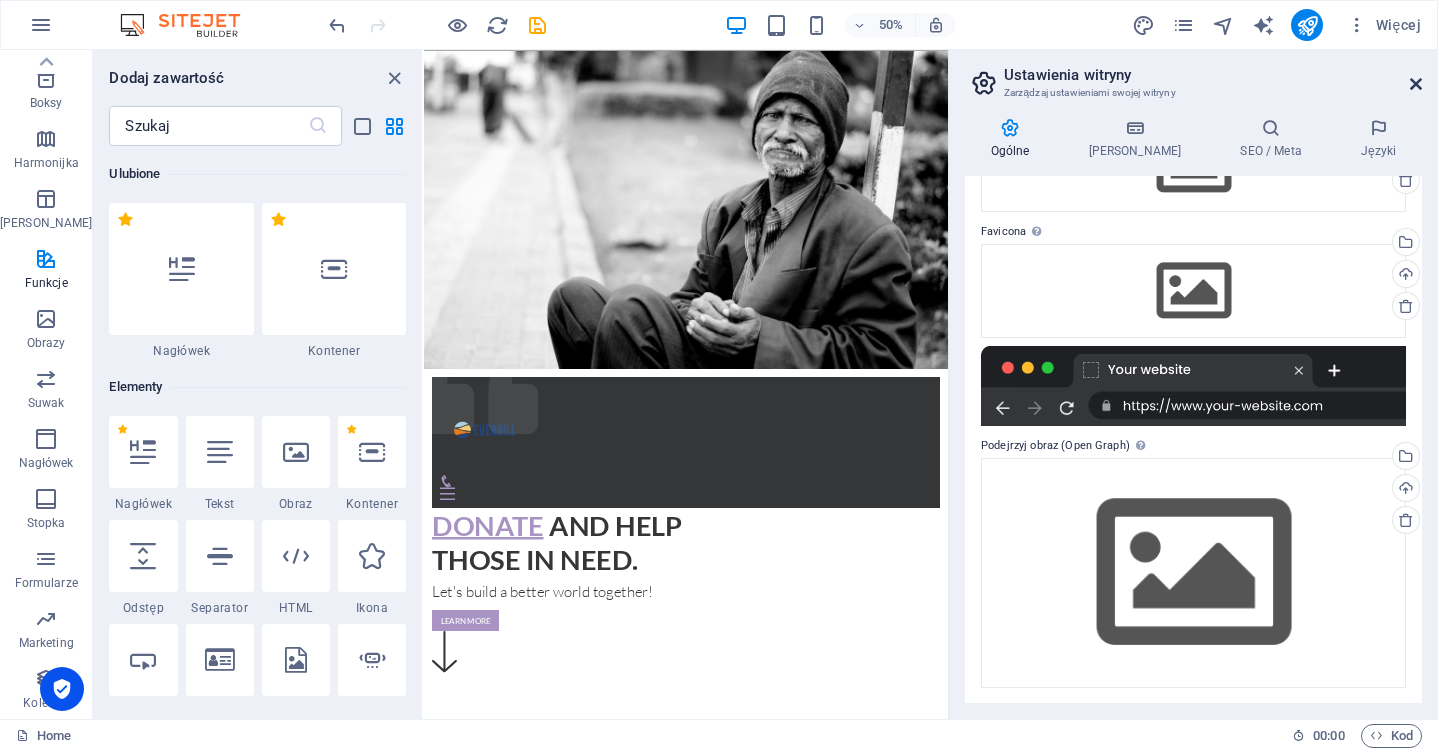 drag, startPoint x: 1415, startPoint y: 81, endPoint x: 991, endPoint y: 30, distance: 427.0562 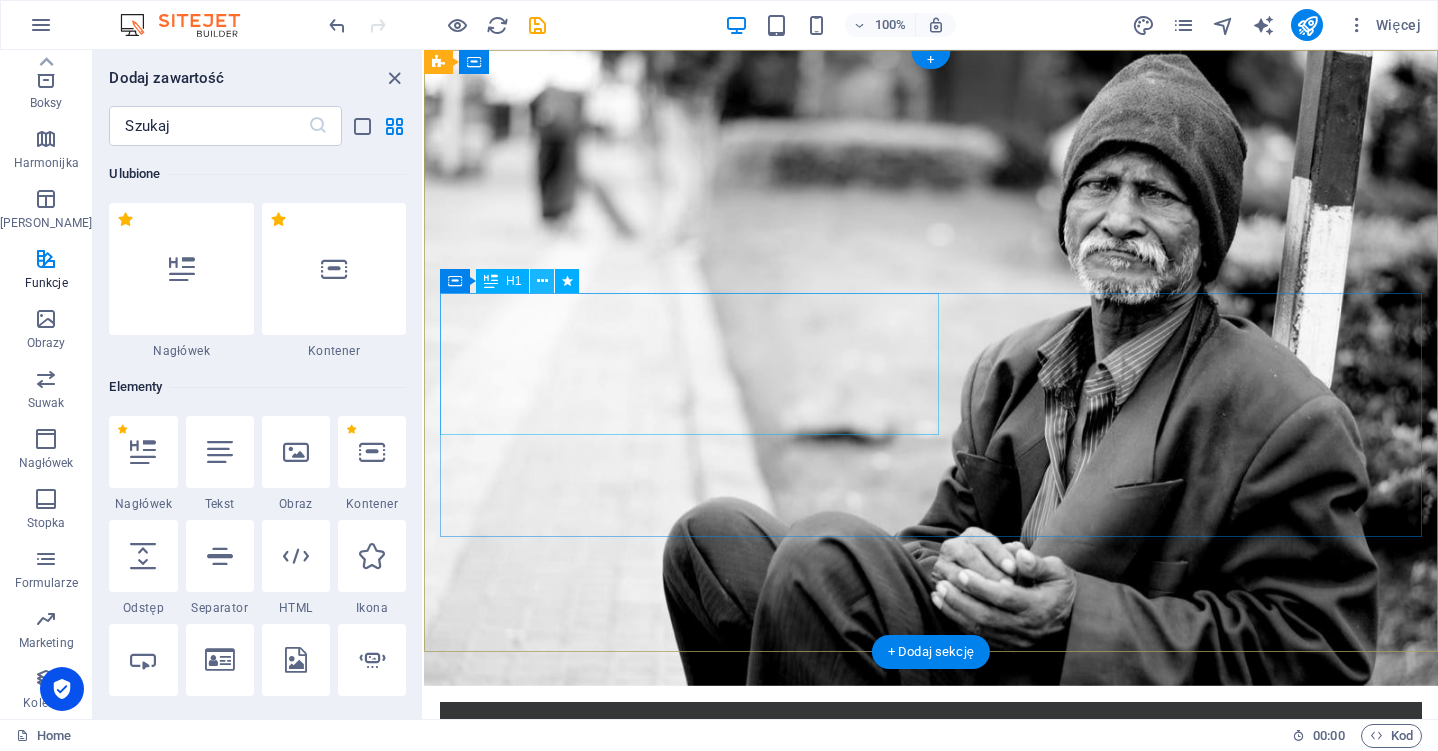 click at bounding box center [542, 281] 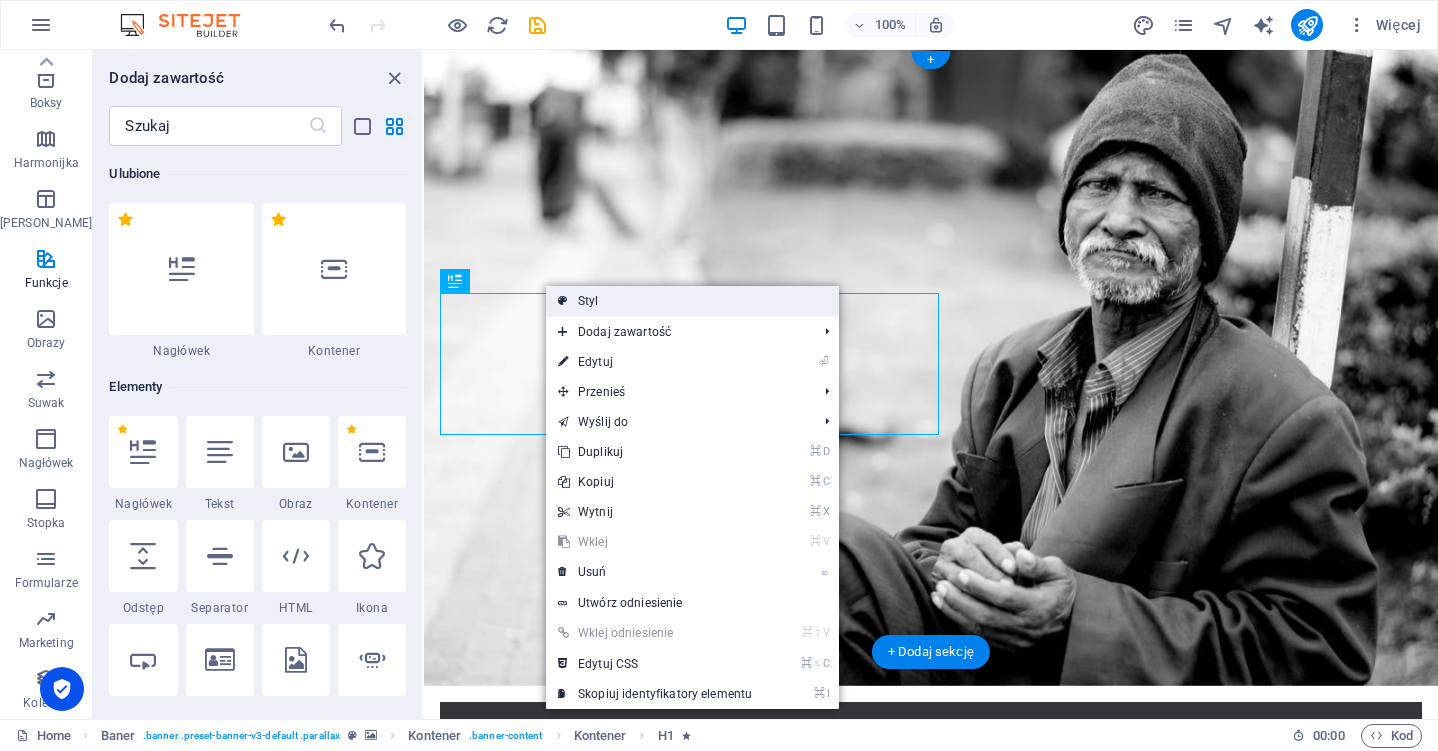 drag, startPoint x: 635, startPoint y: 296, endPoint x: 189, endPoint y: 246, distance: 448.79395 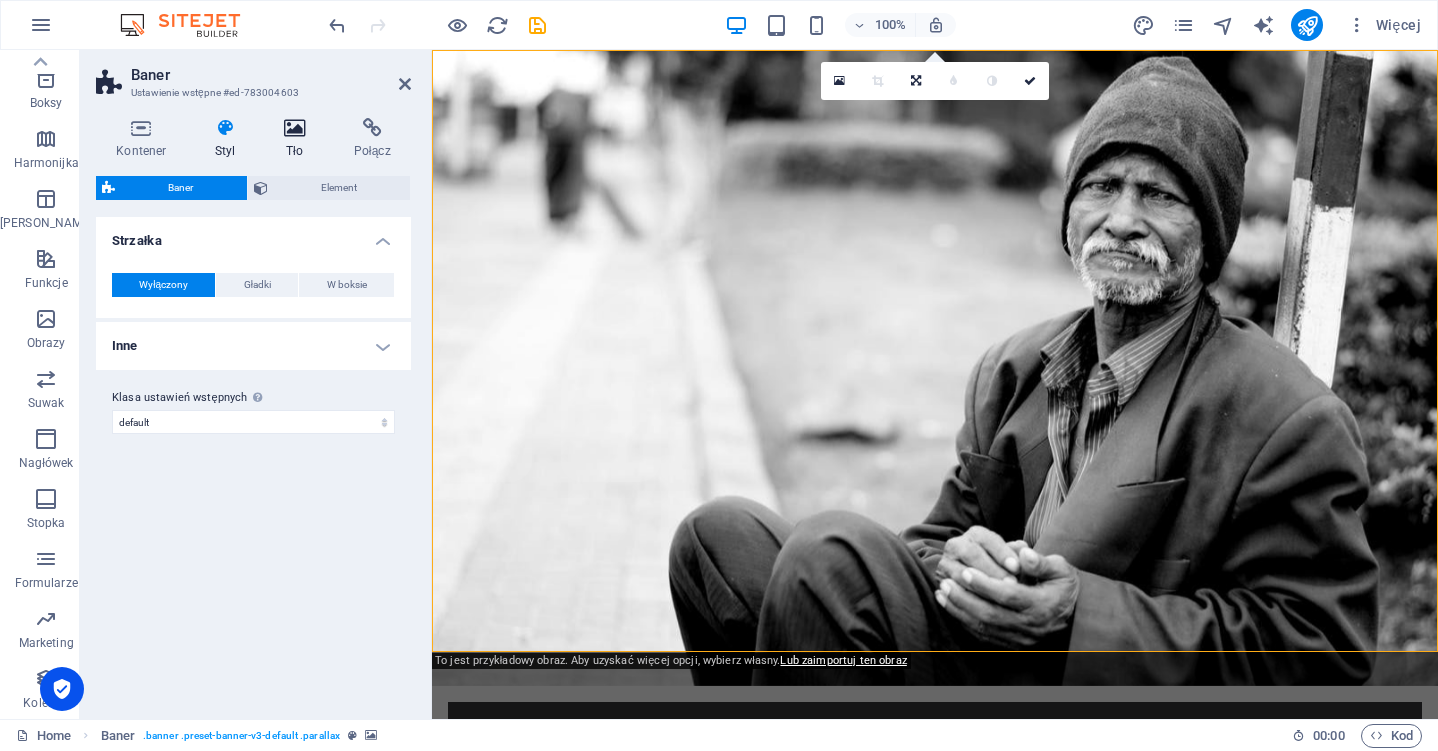 click on "Tło" at bounding box center [299, 139] 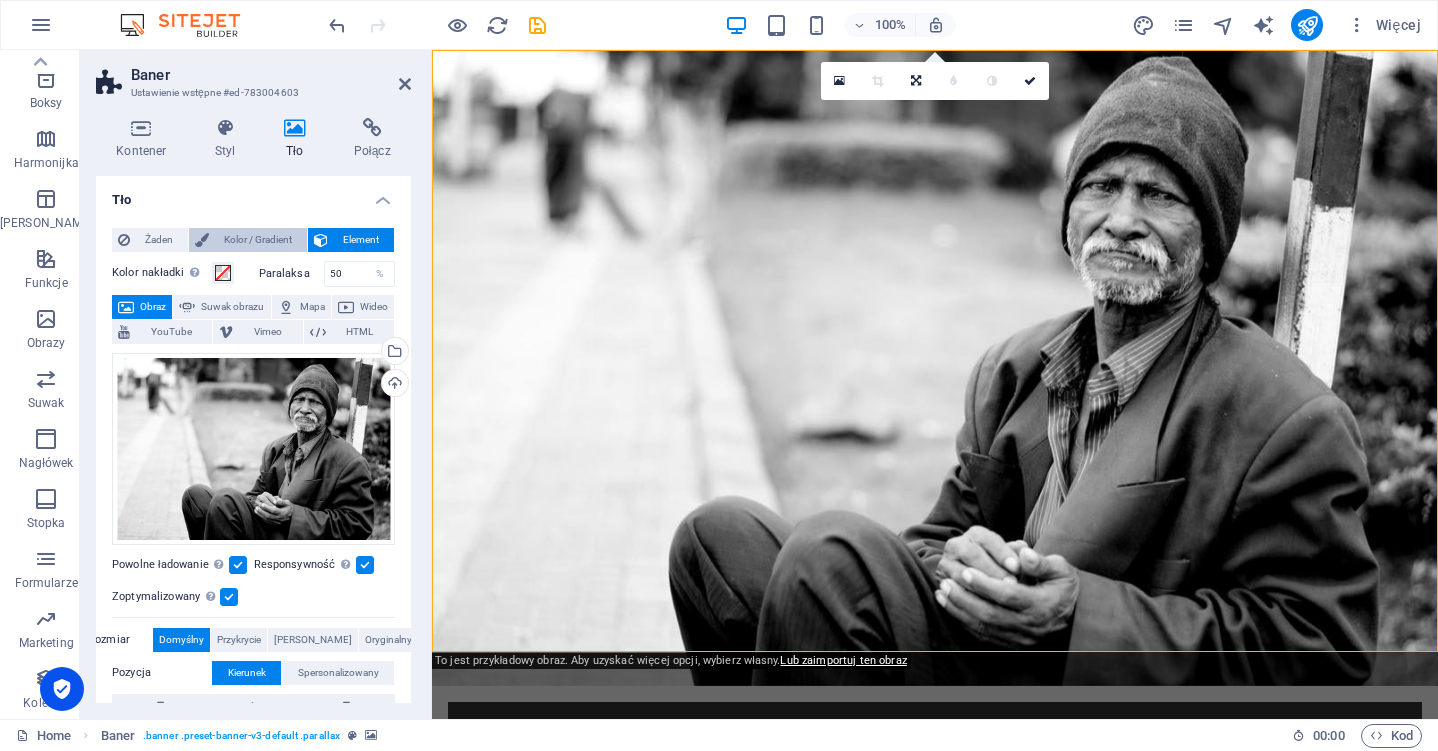 click on "Kolor / Gradient" at bounding box center [258, 240] 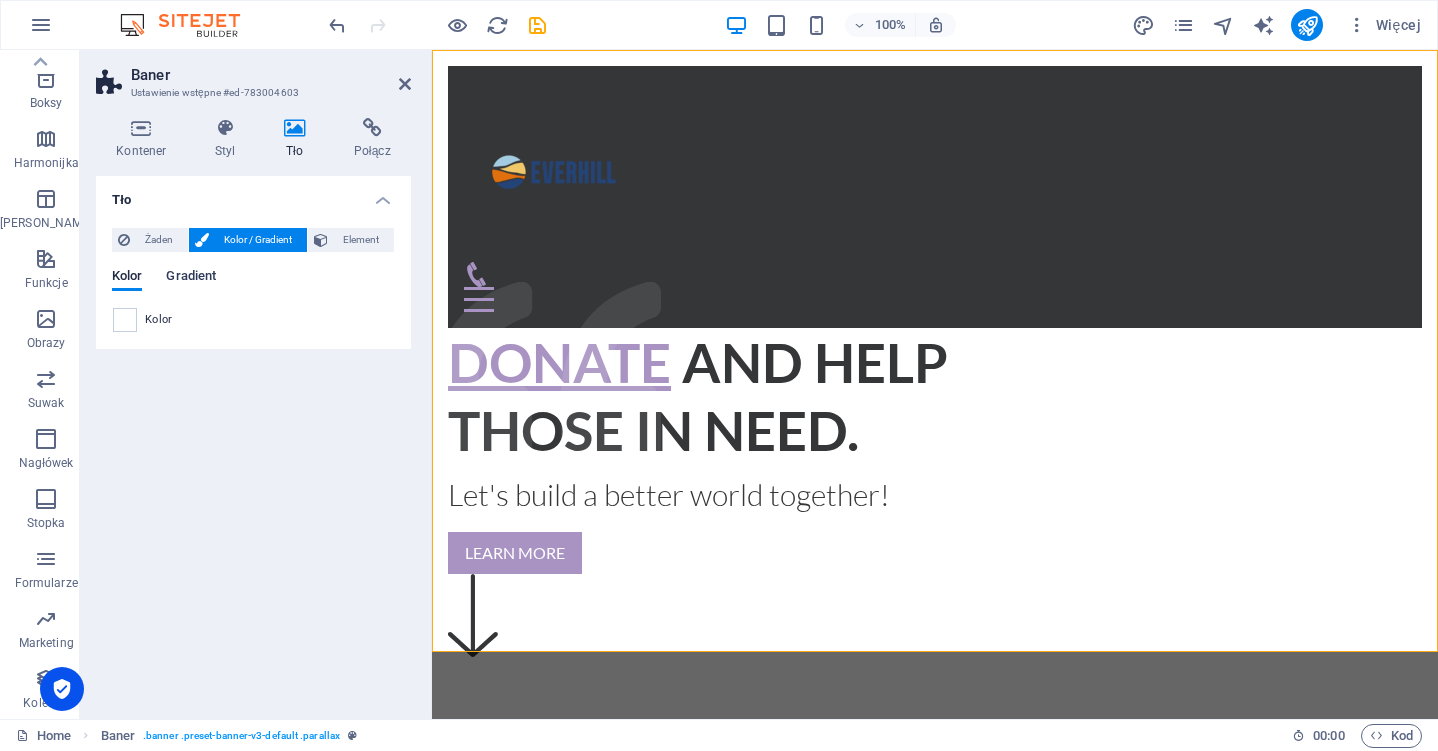 click on "Gradient" at bounding box center (191, 278) 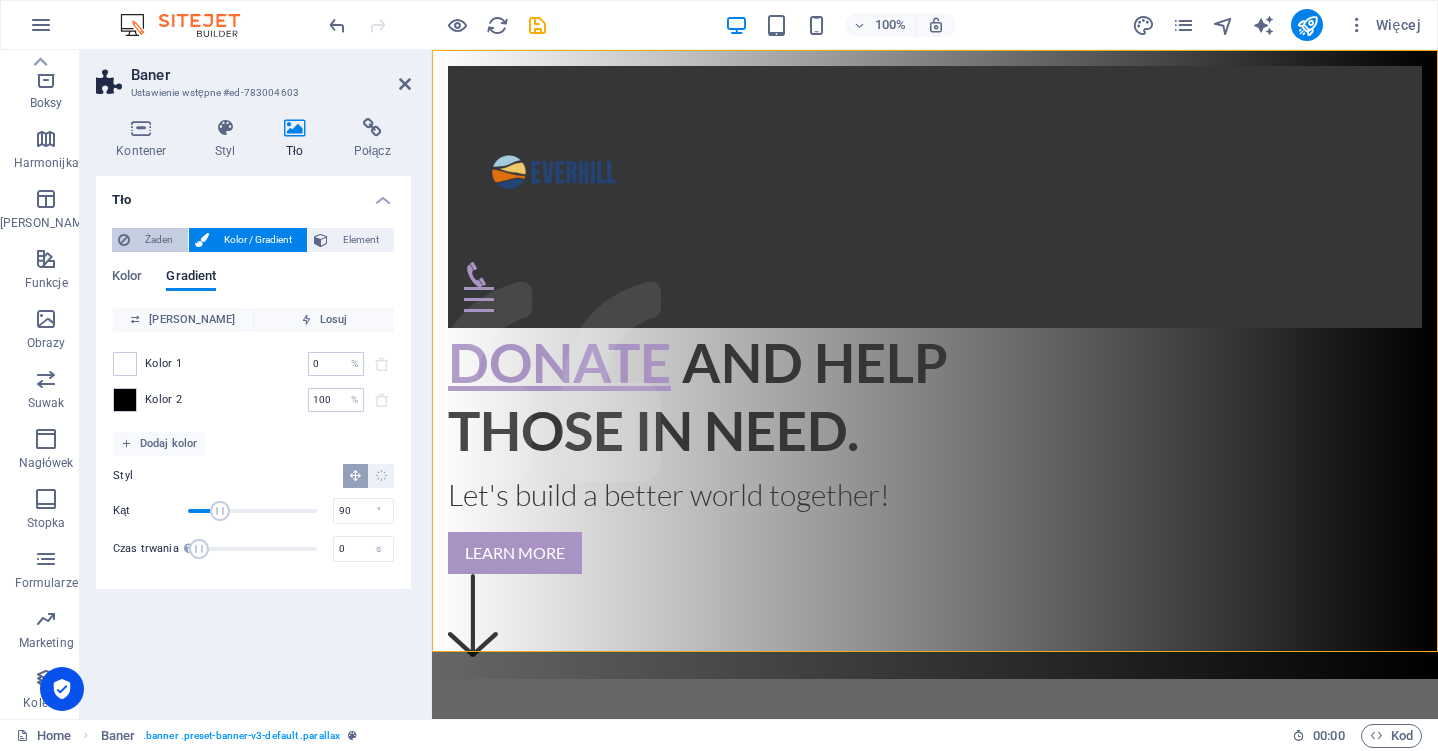 click on "Żaden" at bounding box center (159, 240) 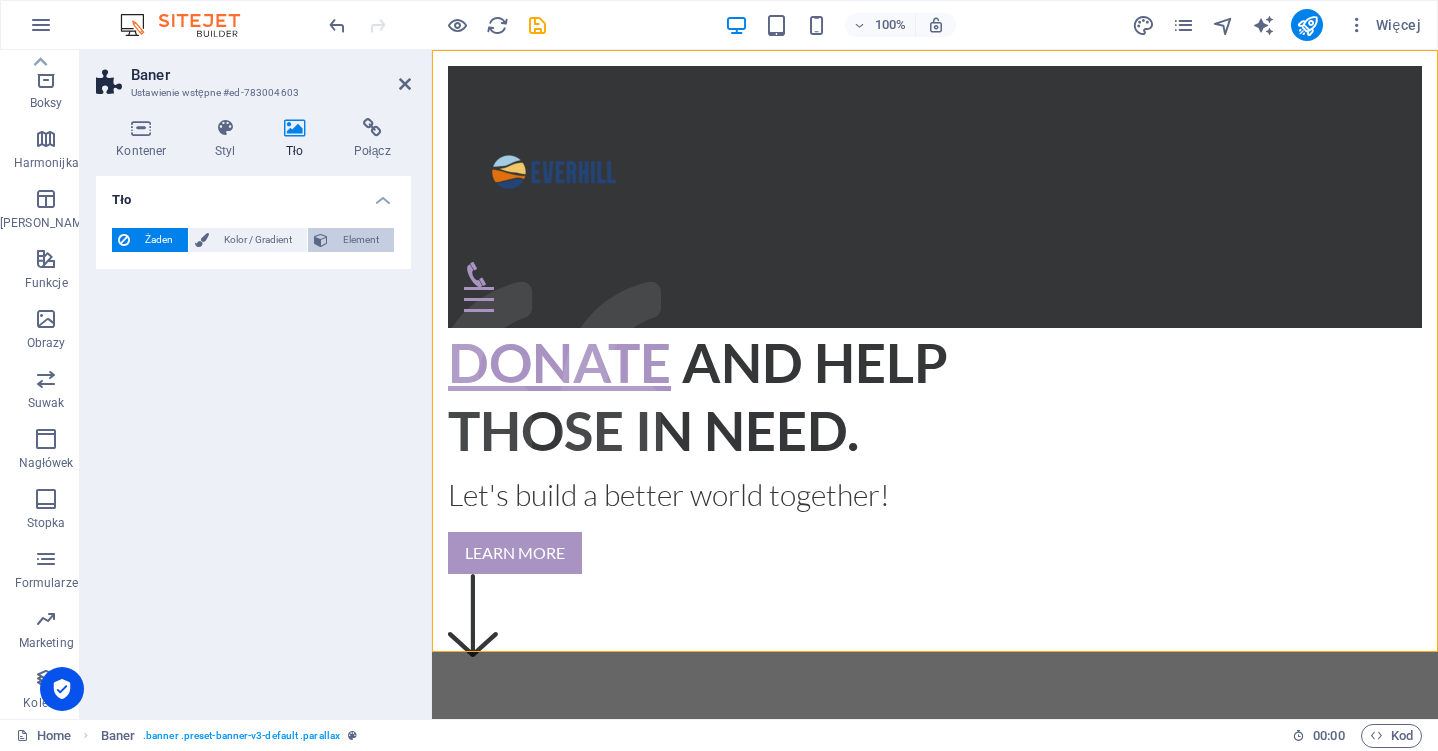 click on "Element" at bounding box center [361, 240] 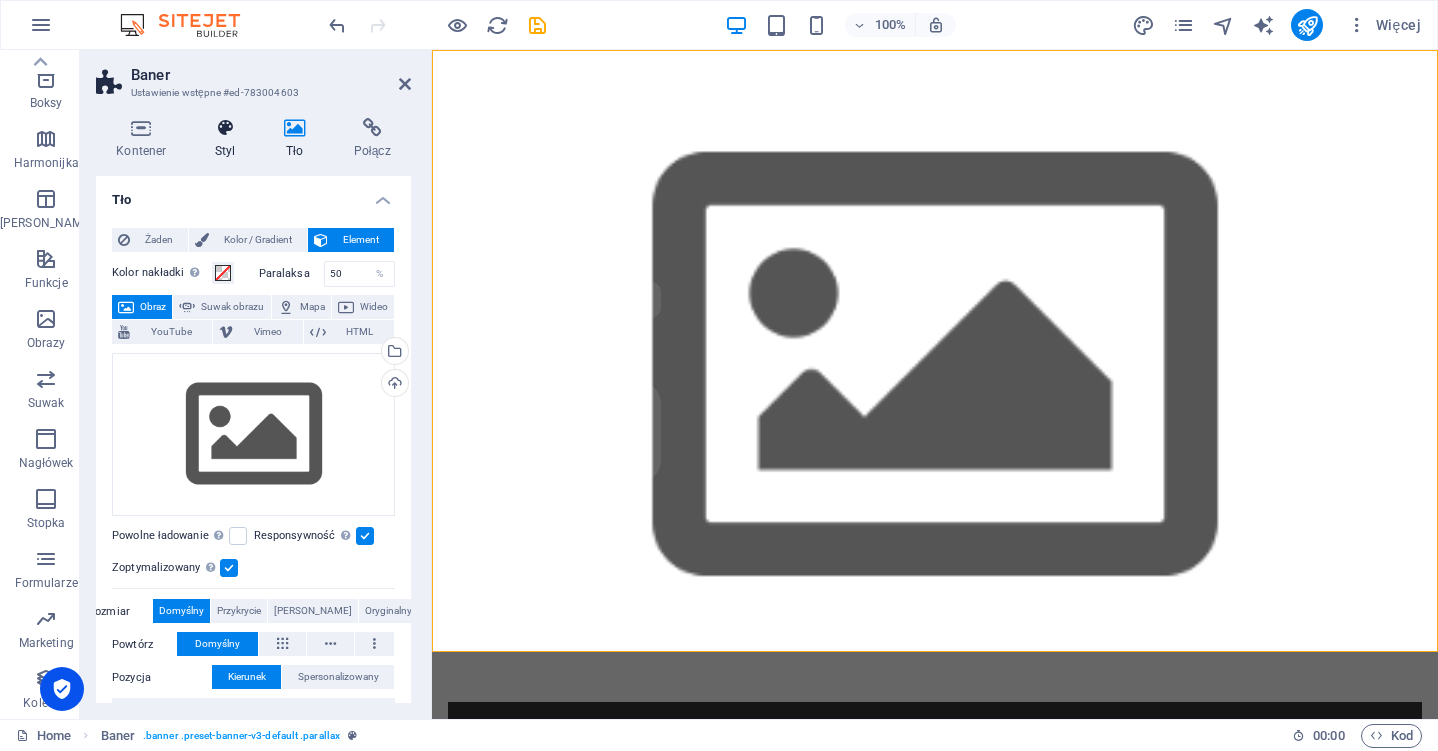 scroll, scrollTop: 0, scrollLeft: 0, axis: both 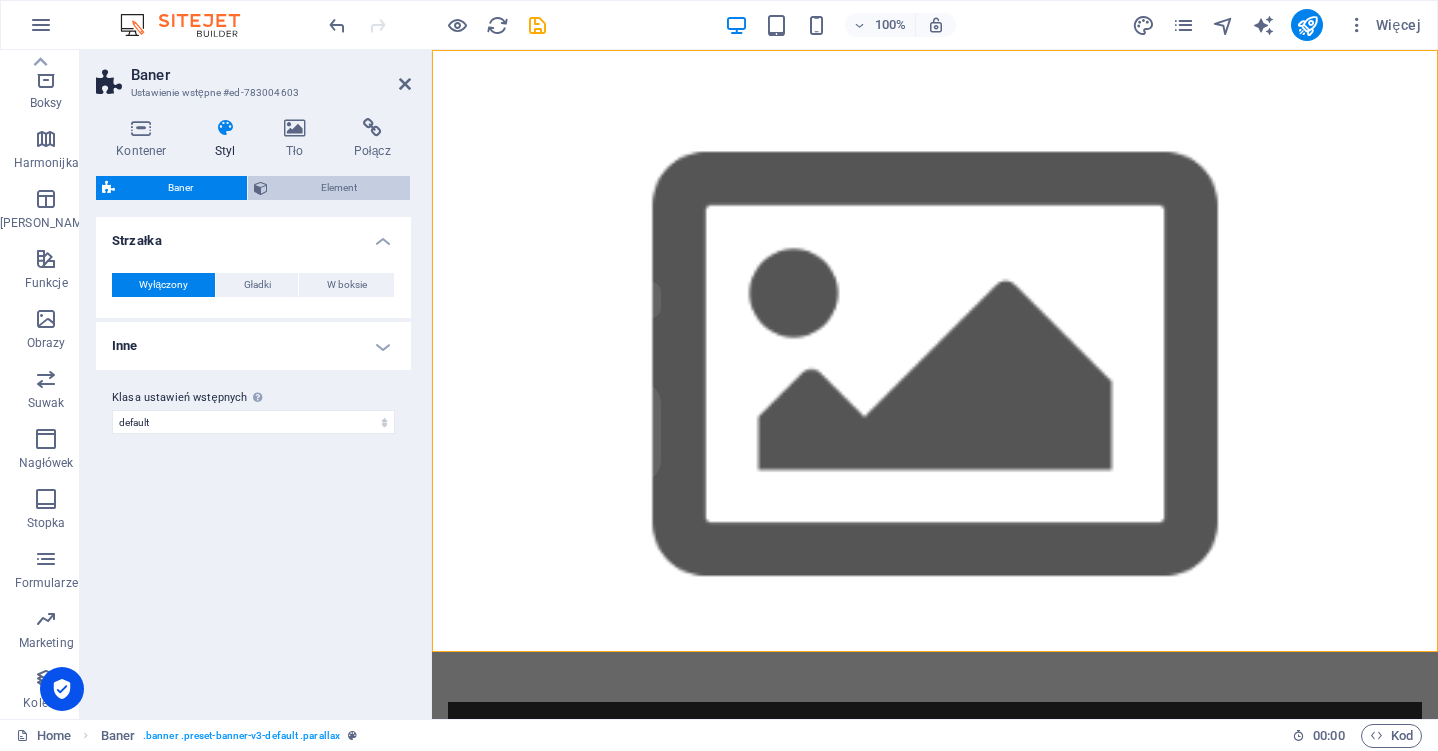 click on "Element" at bounding box center [339, 188] 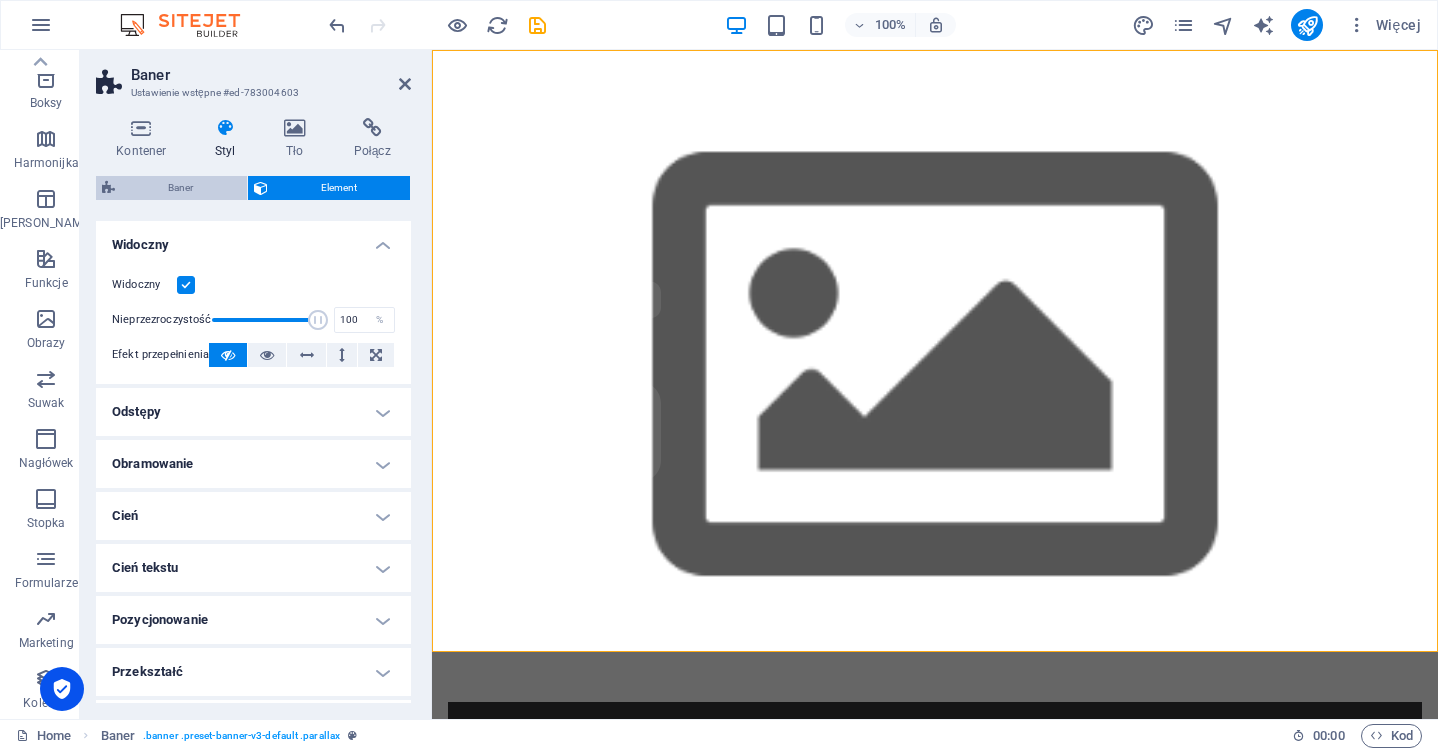 click on "Baner" at bounding box center [181, 188] 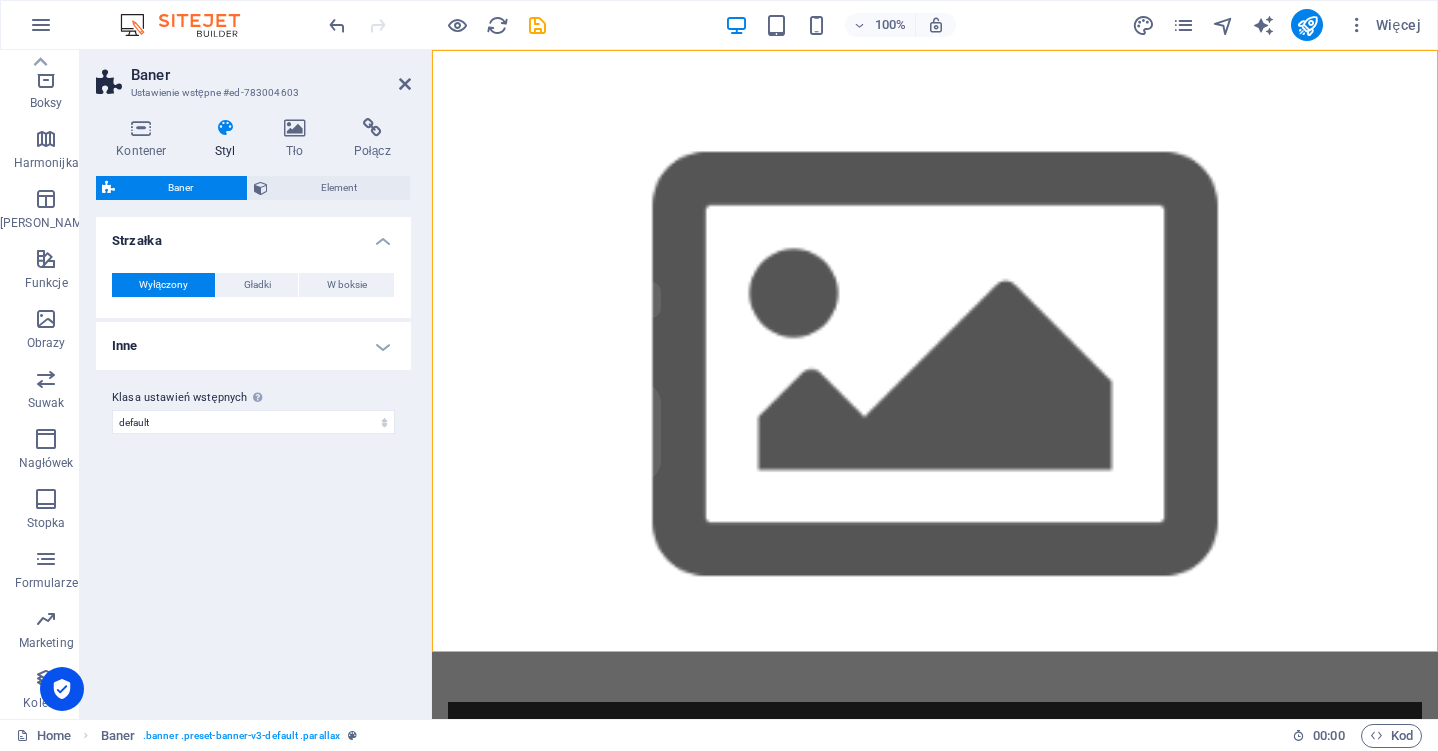 click on "Inne" at bounding box center (253, 346) 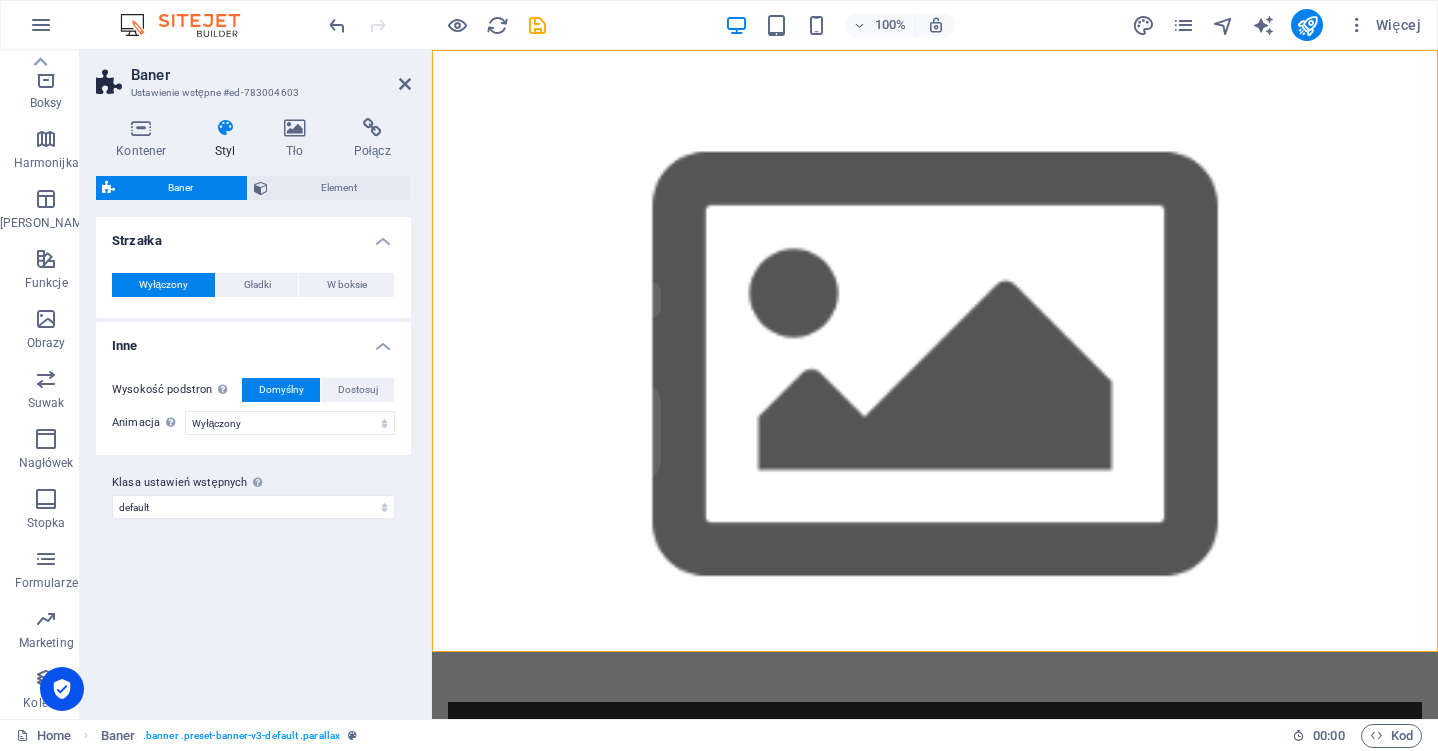 click on "Inne" at bounding box center (253, 340) 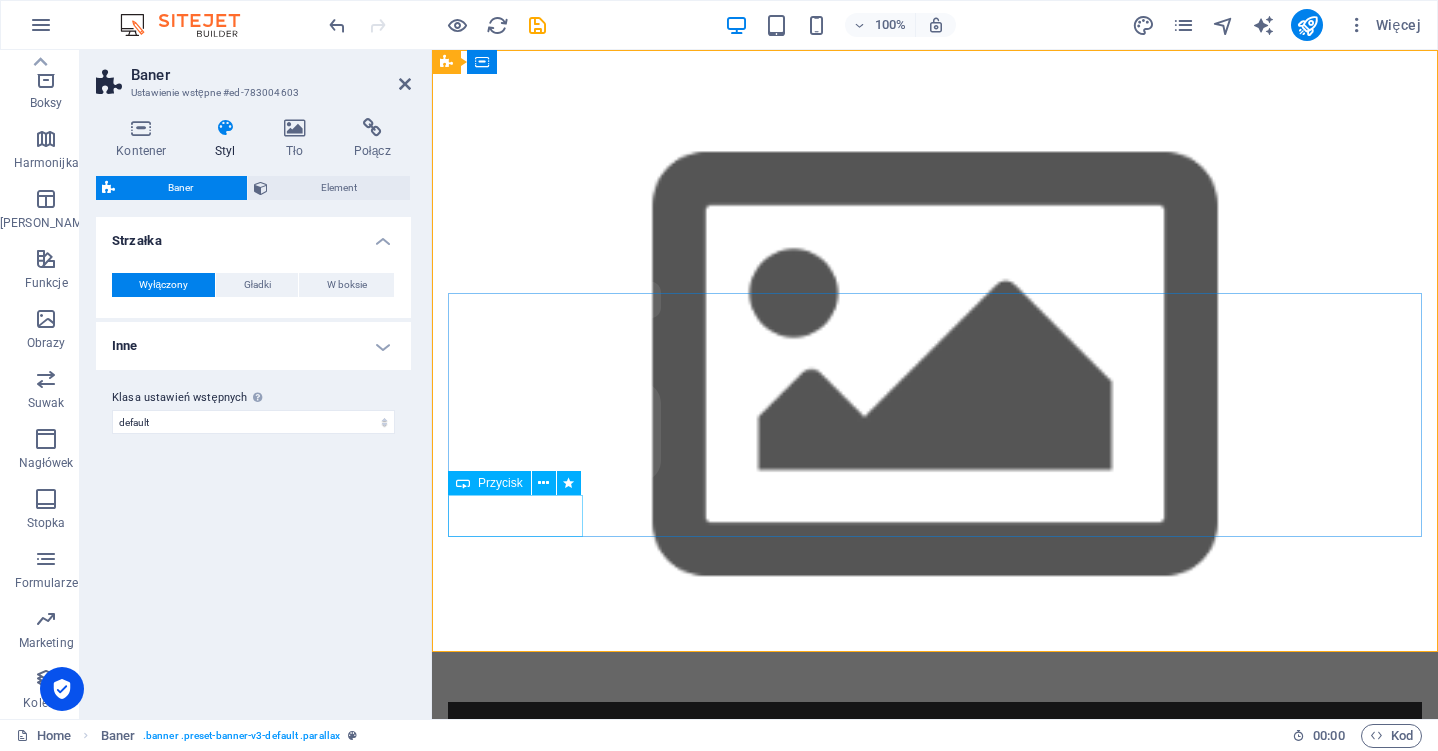 click on "Learn more" at bounding box center (935, 1189) 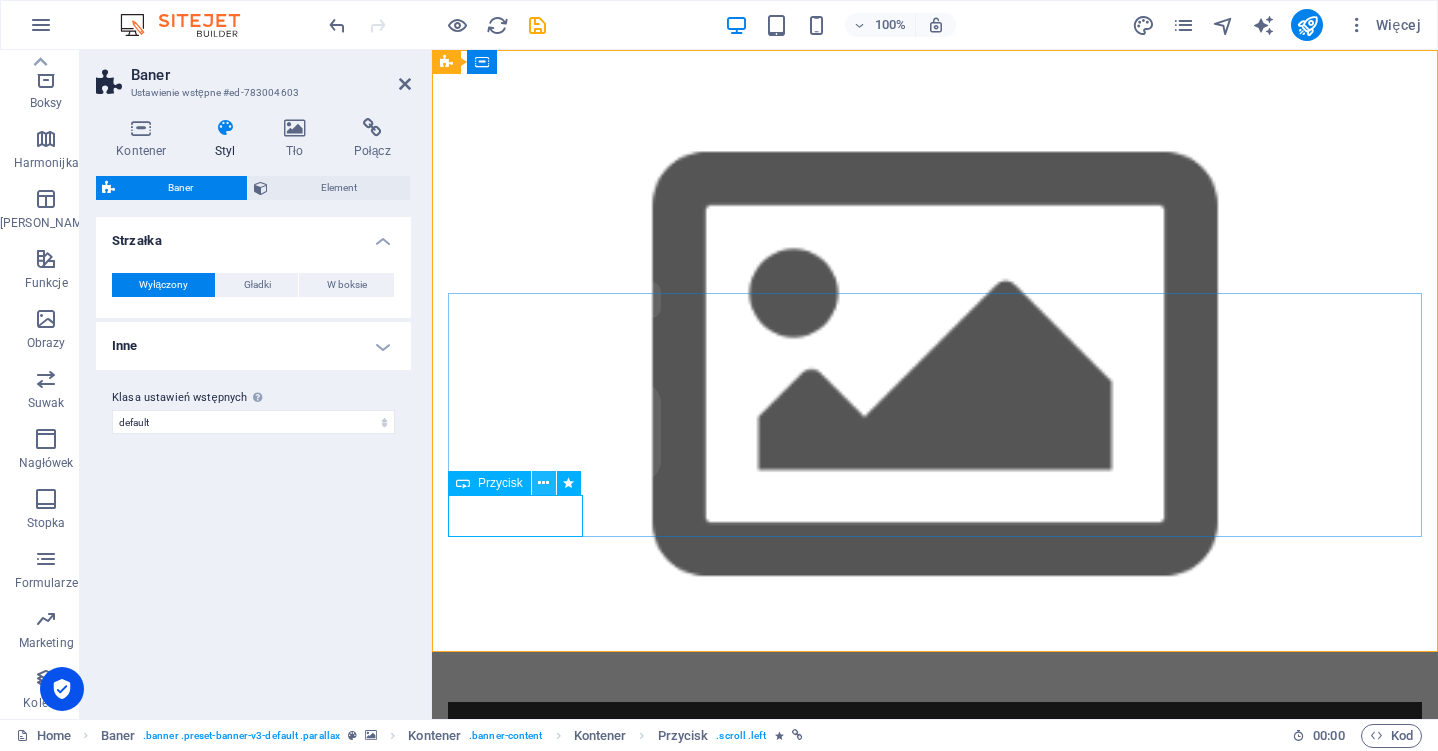 click at bounding box center [543, 483] 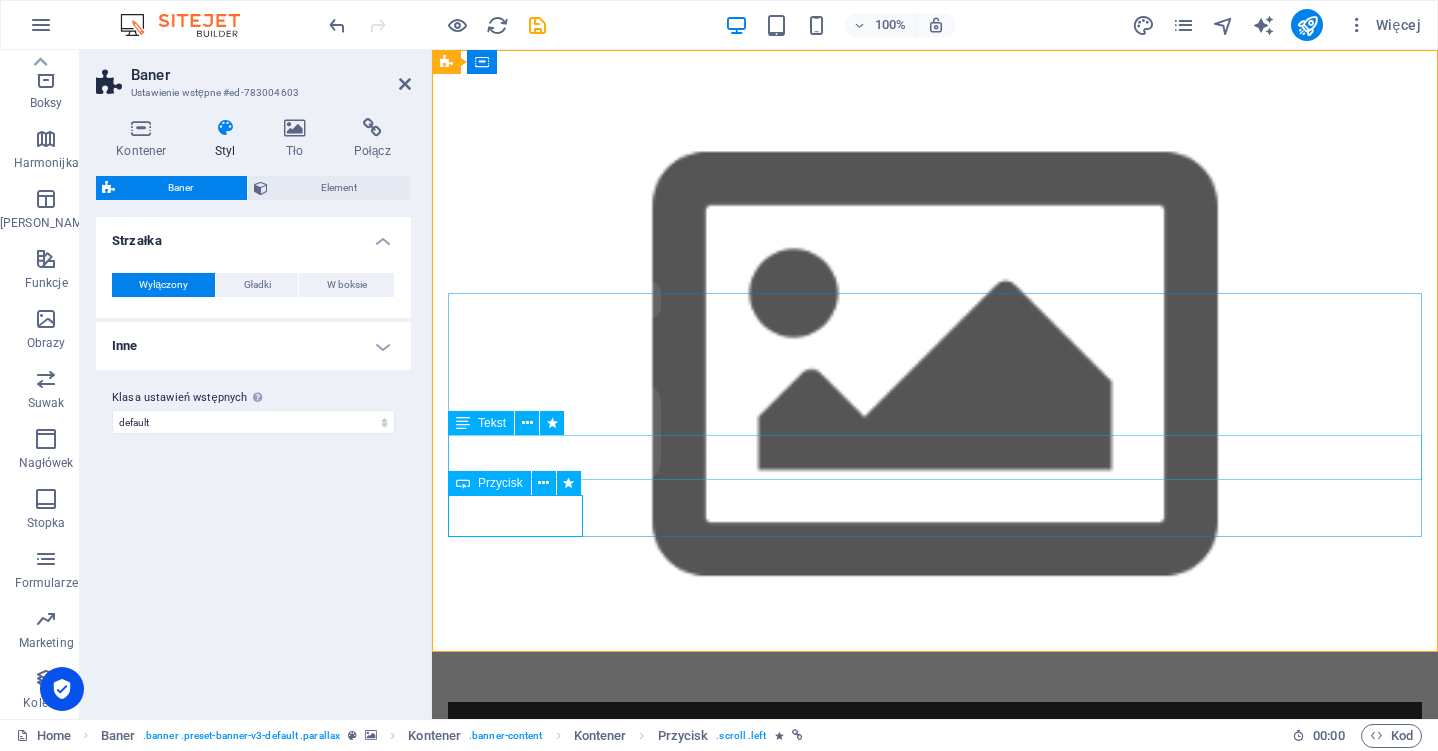 click at bounding box center (463, 483) 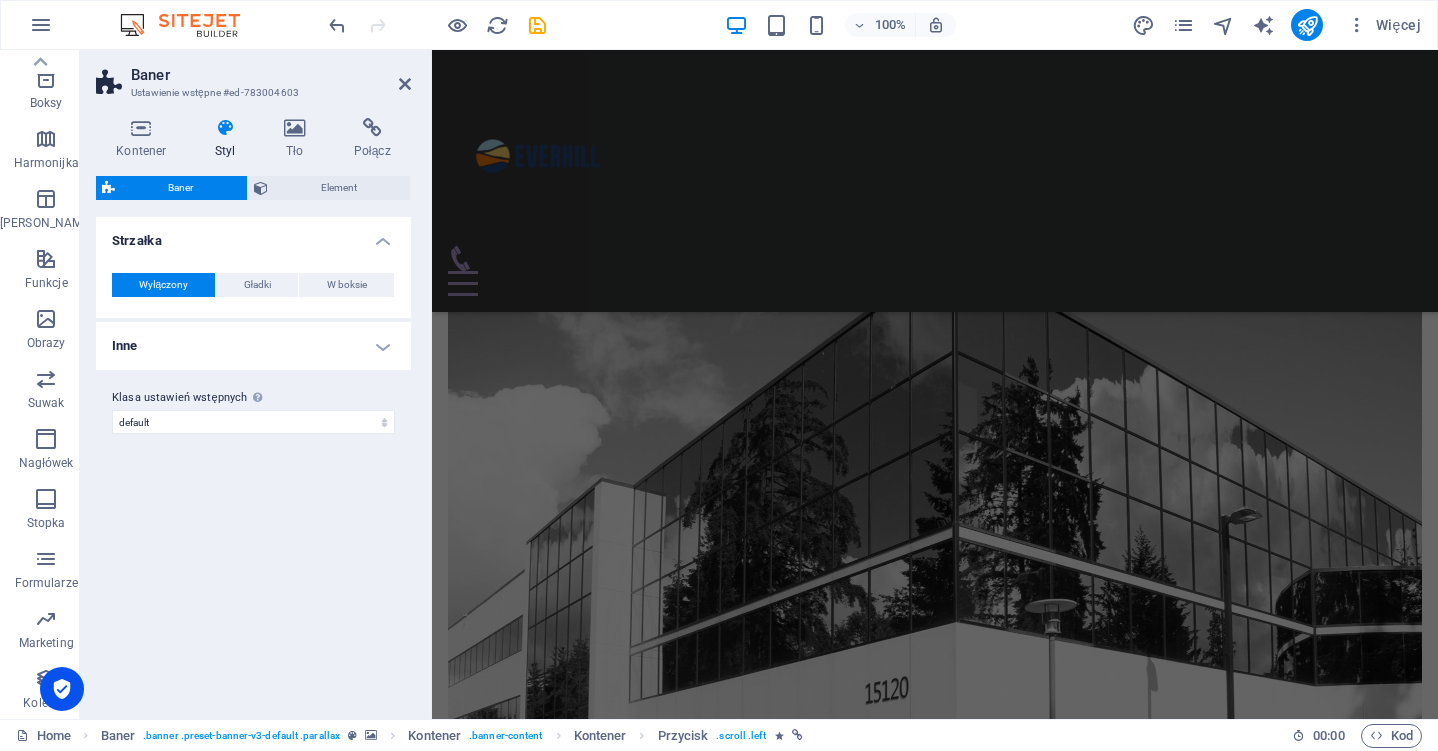 click on "Contact Feel free to contact us if you have any questions regarding our projects [DOMAIN_NAME] ,    [EMAIL_ADDRESS] Legal Notice  |  Privacy   I have read and understand the privacy policy. Unreadable? Regenerate. Send" at bounding box center [935, 4705] 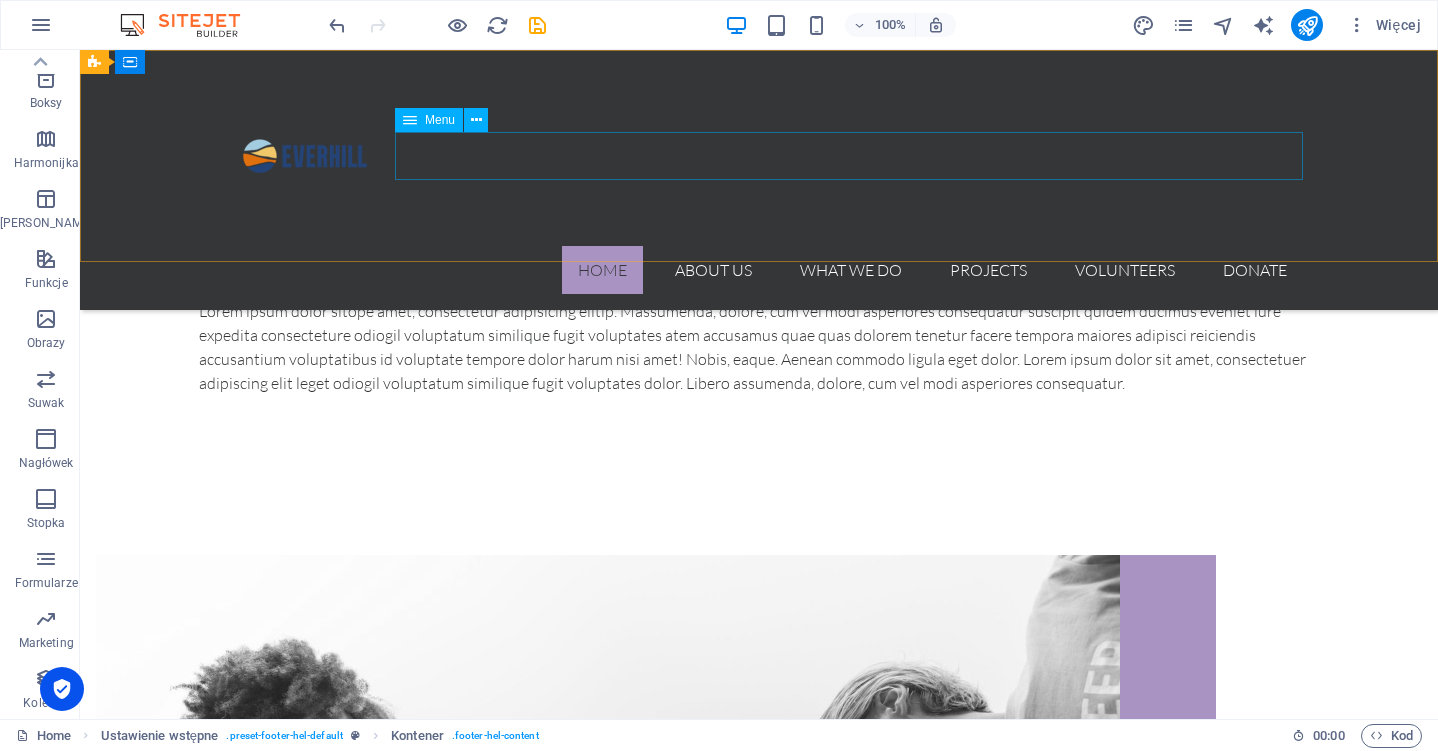 scroll, scrollTop: 987, scrollLeft: 0, axis: vertical 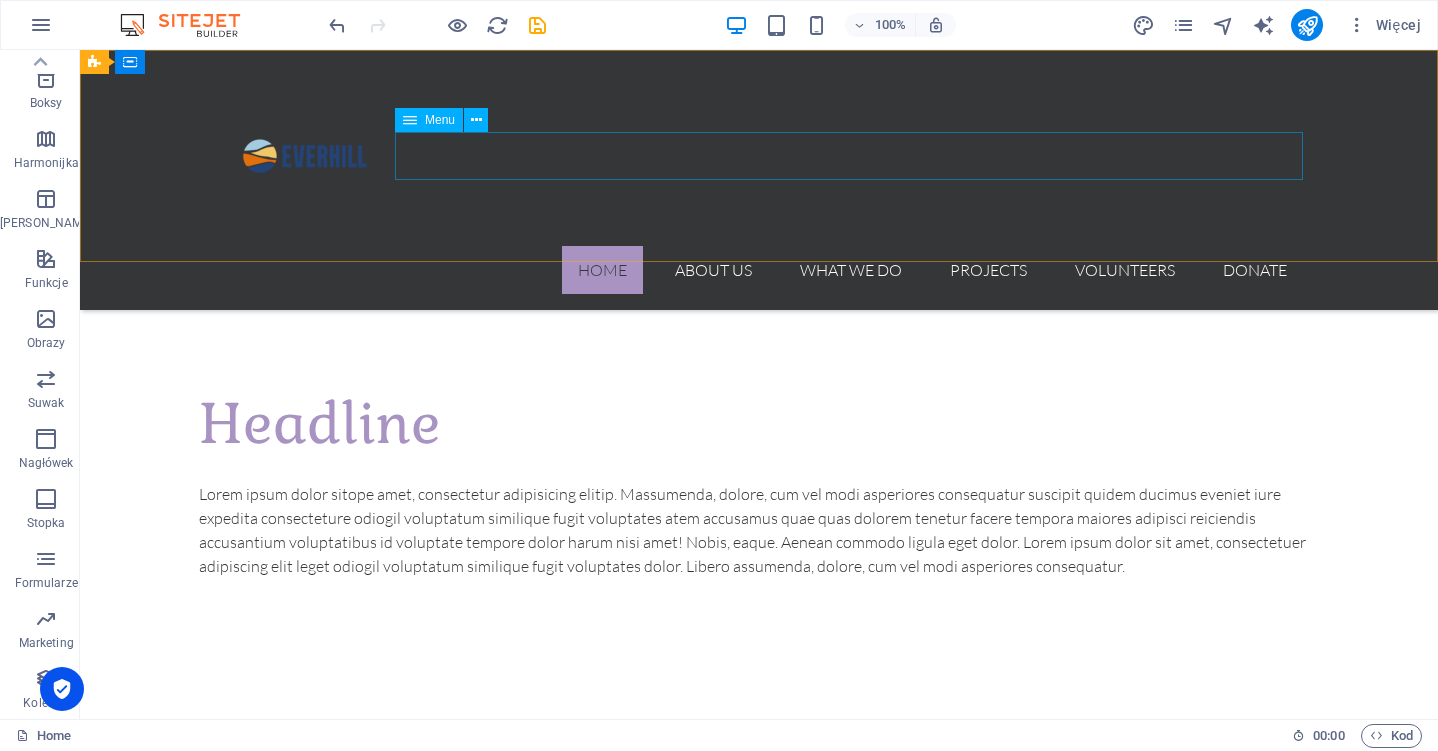 click on "Menu" at bounding box center (440, 120) 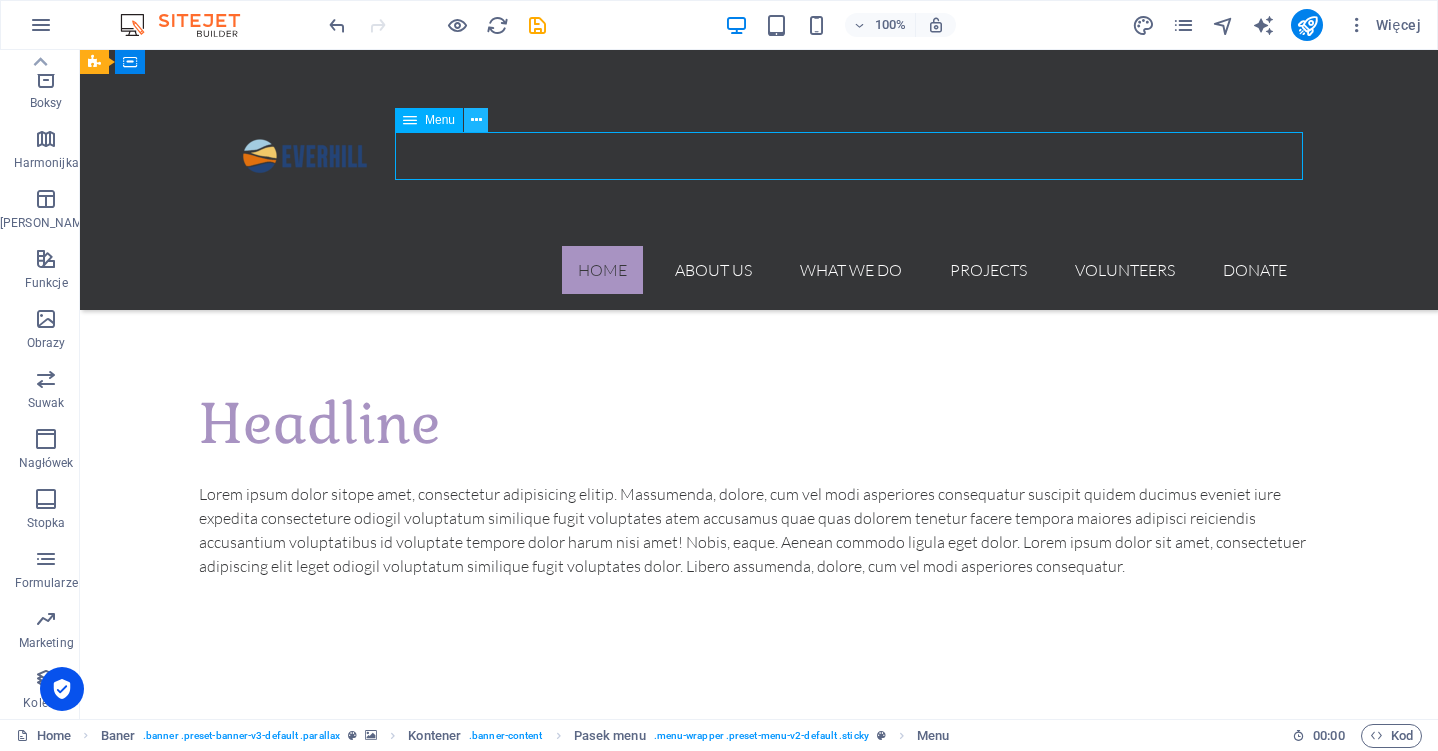 click at bounding box center (476, 120) 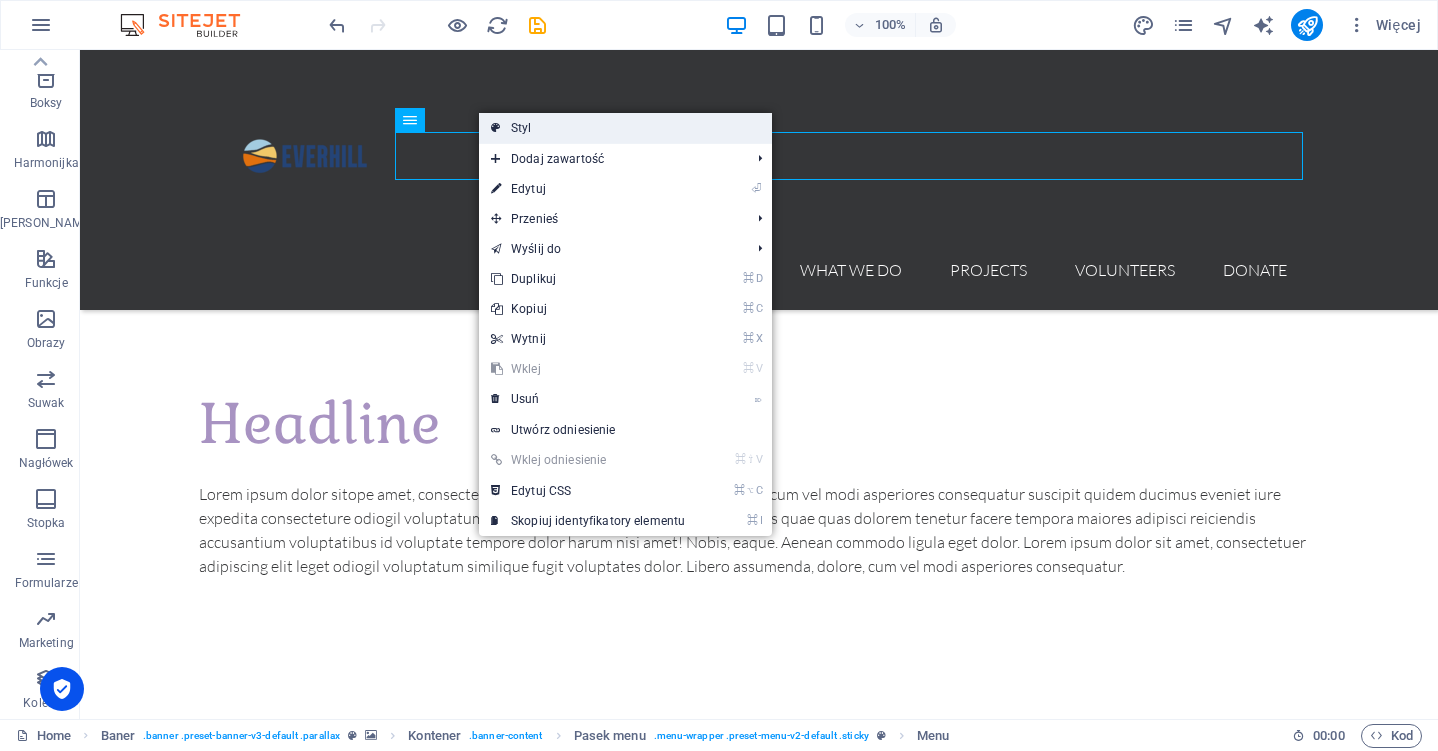 click on "Styl" at bounding box center [625, 128] 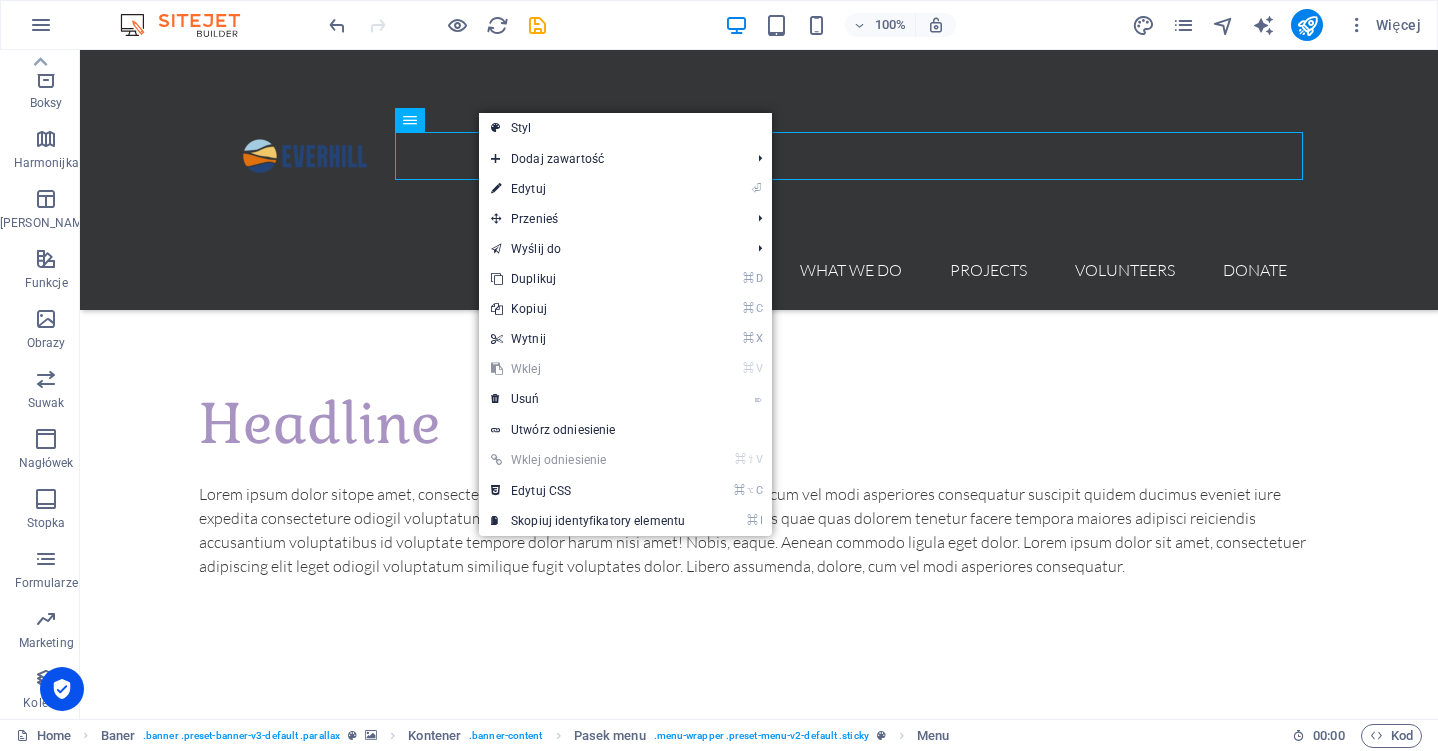 select on "rem" 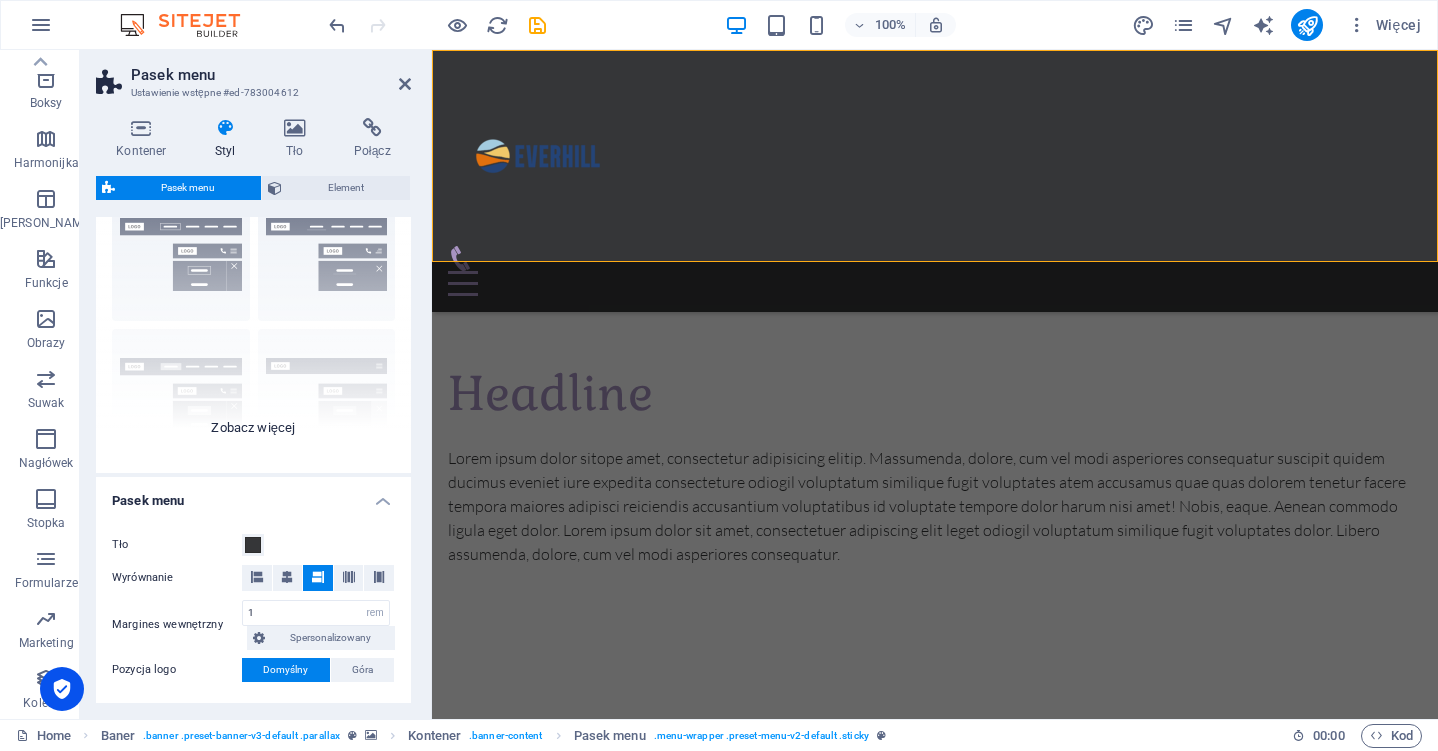 scroll, scrollTop: 81, scrollLeft: 0, axis: vertical 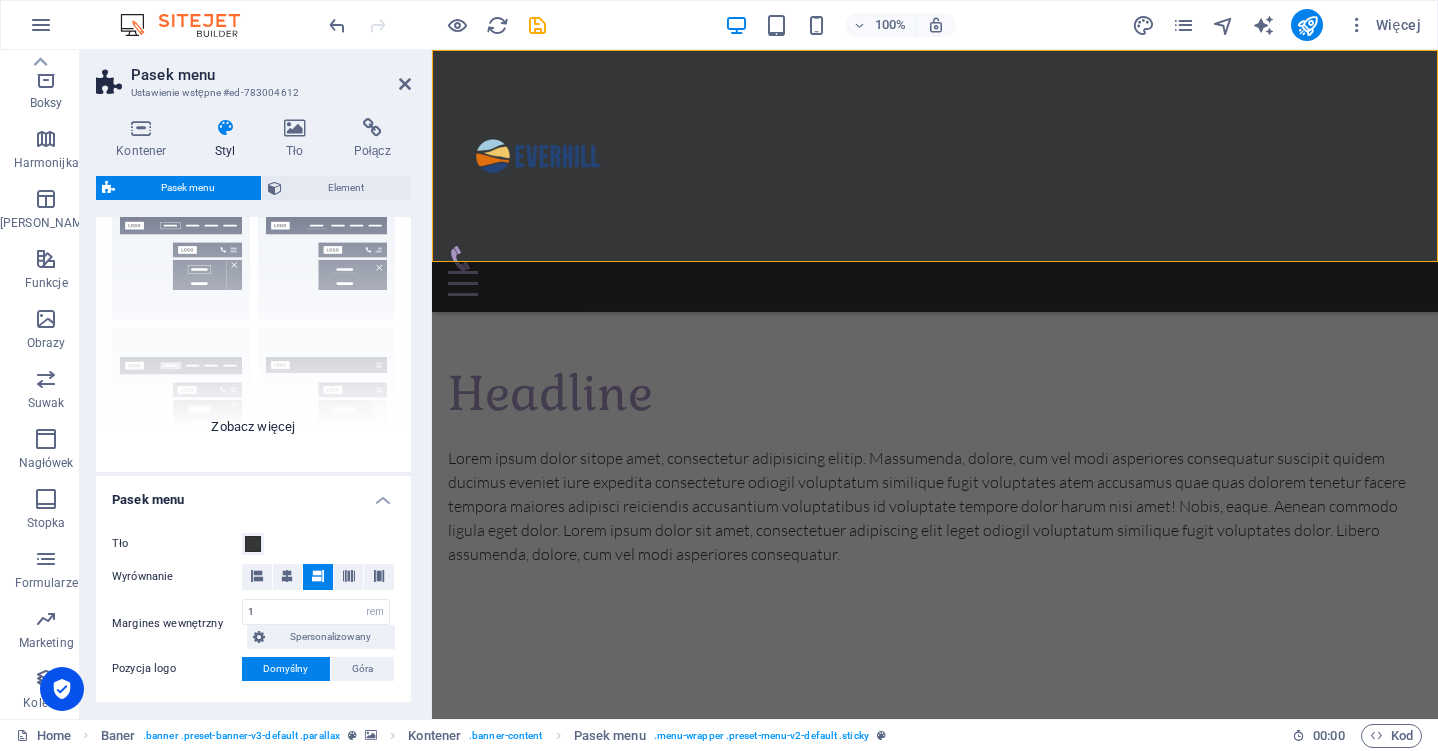 click on "Obramowanie Wyśrodkowany Domyślny Ustalone Loki Wyzwalacz akcji Szeroki XXL" at bounding box center (253, 322) 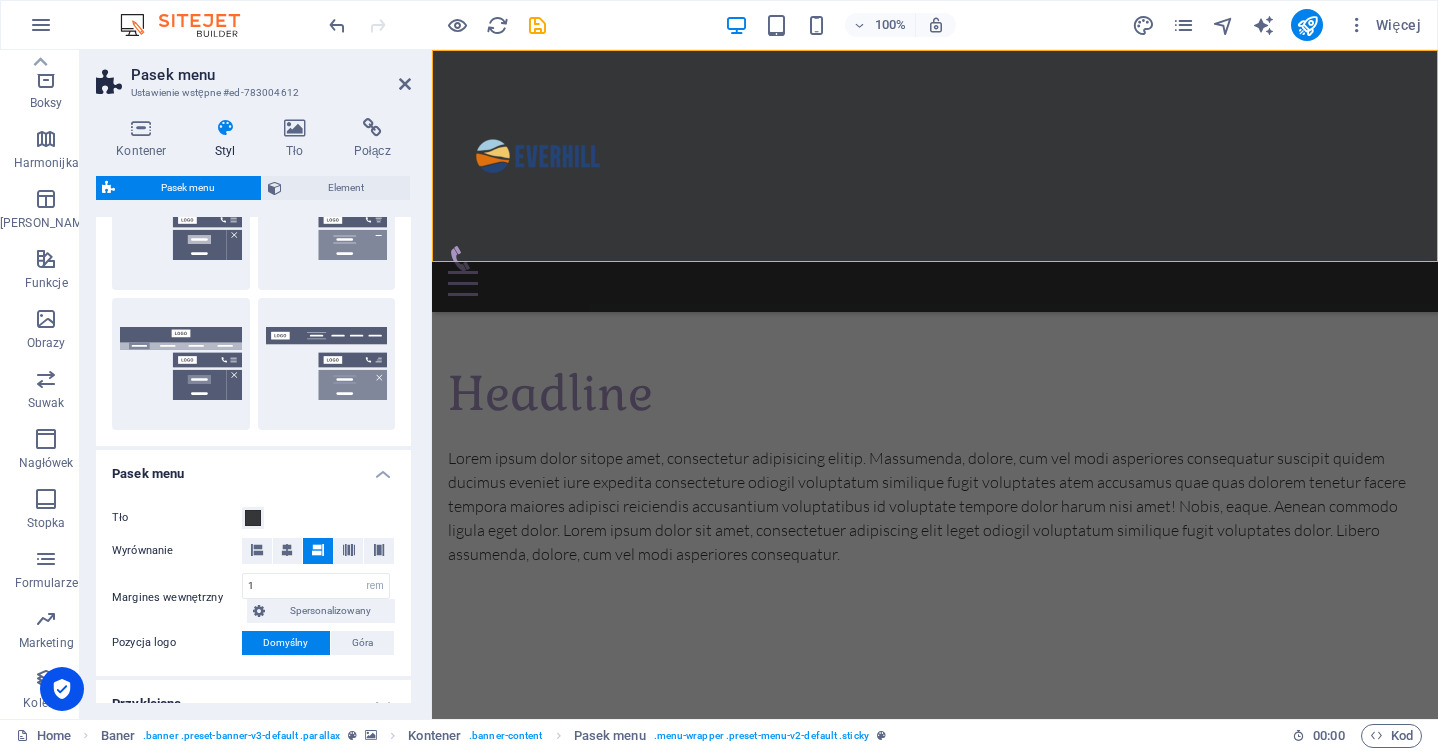 scroll, scrollTop: 394, scrollLeft: 0, axis: vertical 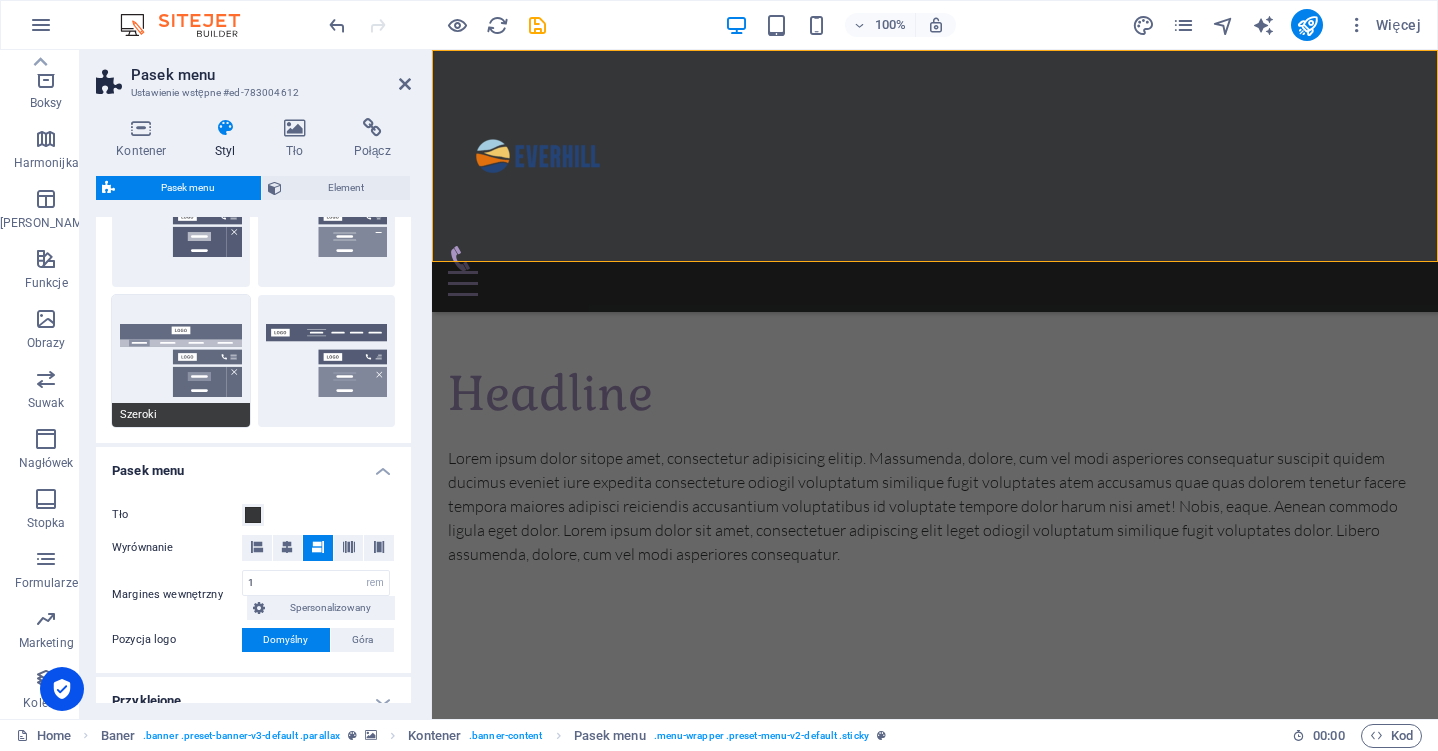 click on "Szeroki" at bounding box center (181, 361) 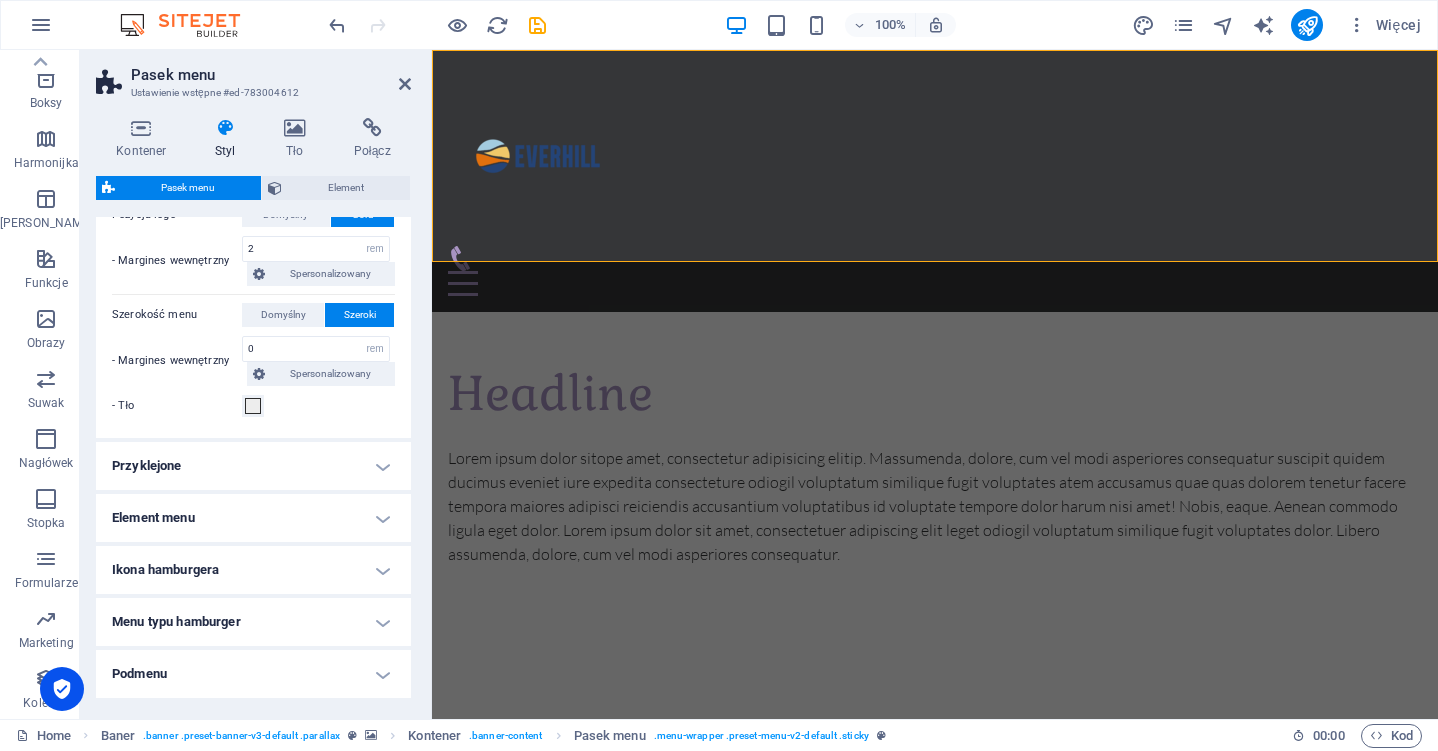 scroll, scrollTop: 820, scrollLeft: 0, axis: vertical 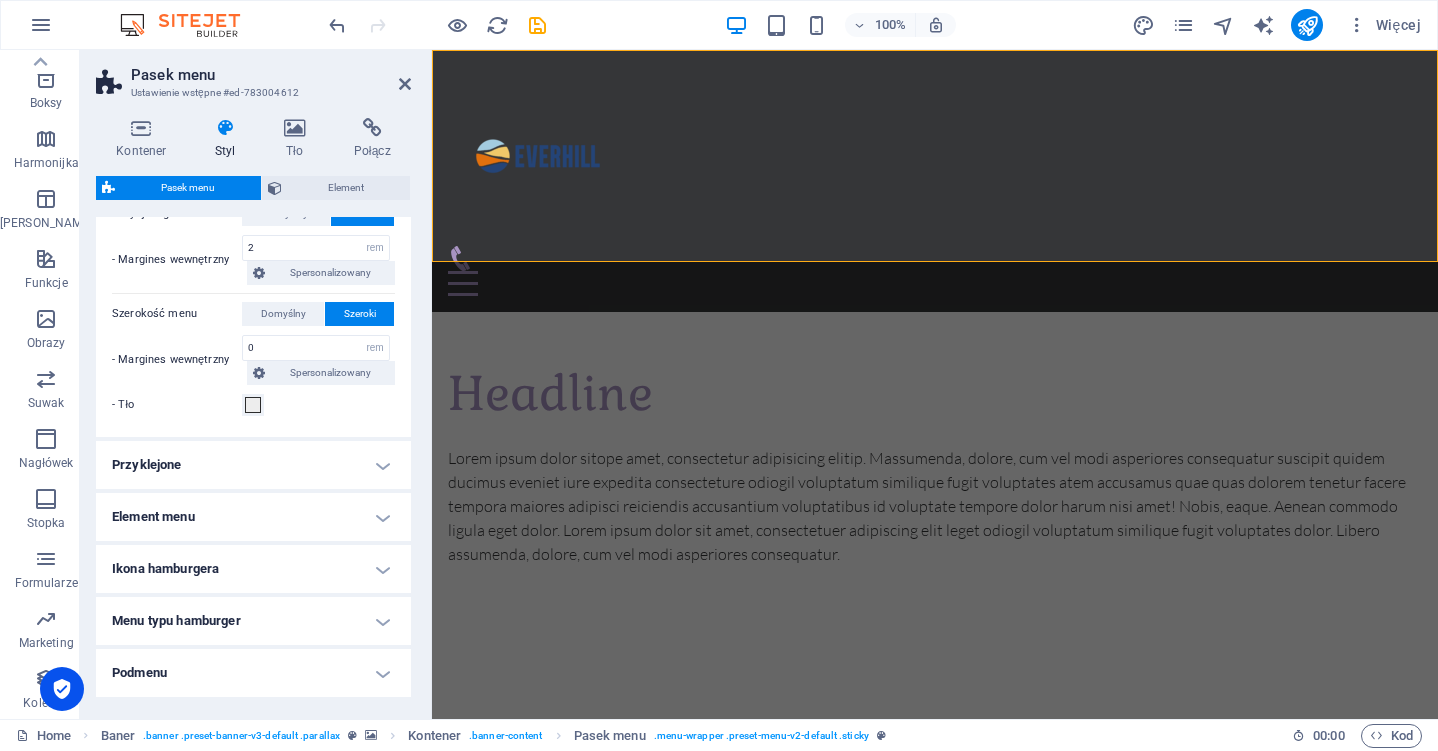 click on "Przyklejone" at bounding box center (253, 465) 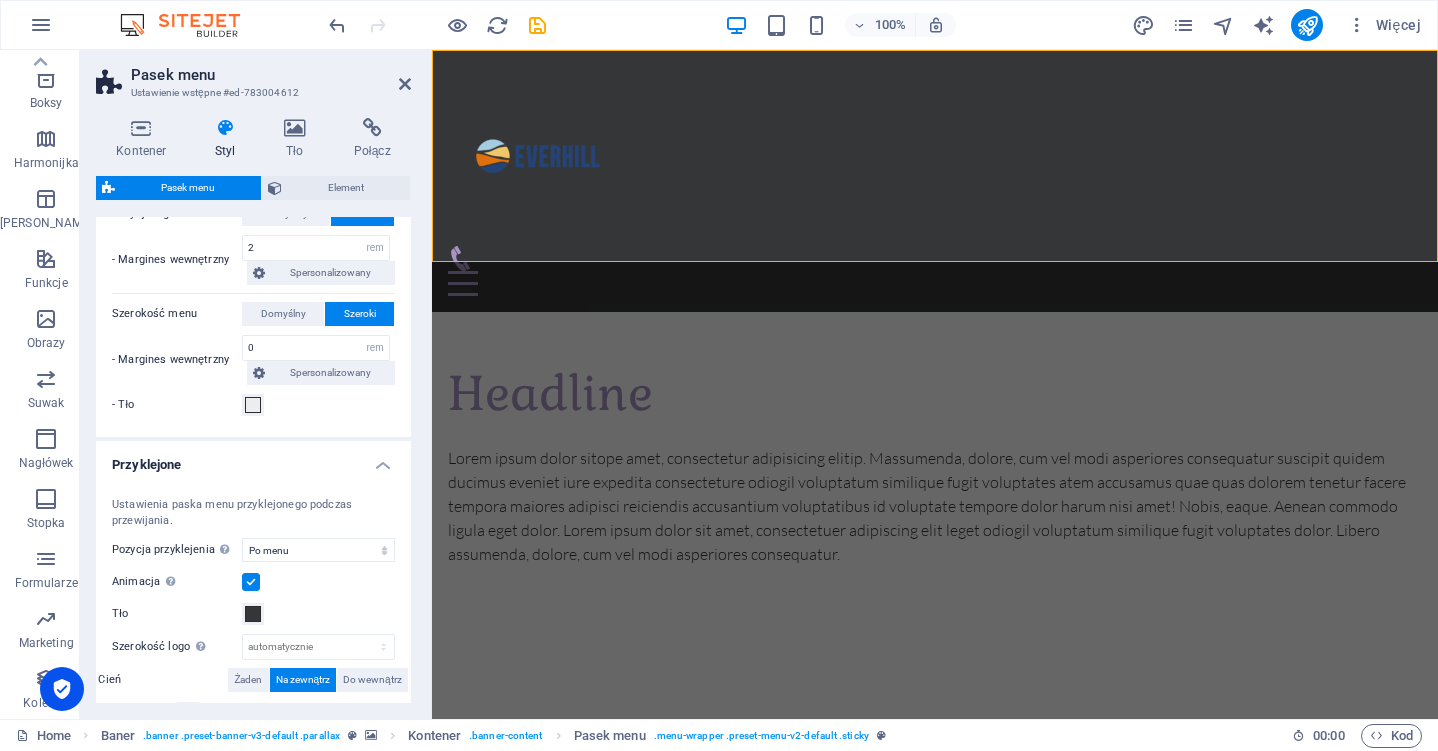 click on "Ustawienia paska menu przyklejonego podczas przewijania. Pozycja przyklejenia Wpływa na pozycję przewijania w miejscu przypięcia paska menu. Zmiana zaczyna obowiązywać po zapisaniu lub przejściu do trybu podglądu. Wyłączony Natychmiast Po menu Po banerze Podczas przewijania w górę Animacja Ustawia płynne przejście, gdy pojawia się przyklejone menu Tło Szerokość logo Zastępuje szerokość ustawioną w logo dla trybu przyklejonego automatycznie px rem % vh vw Cień Żaden Na zewnątrz Do wewnątrz Kolor Przesunięcie X 2 px rem vh vw Przesunięcie Y 0 px rem vh vw Rozmyj 0 px rem % vh vw Rozszerz 0 px rem vh vw" at bounding box center (253, 663) 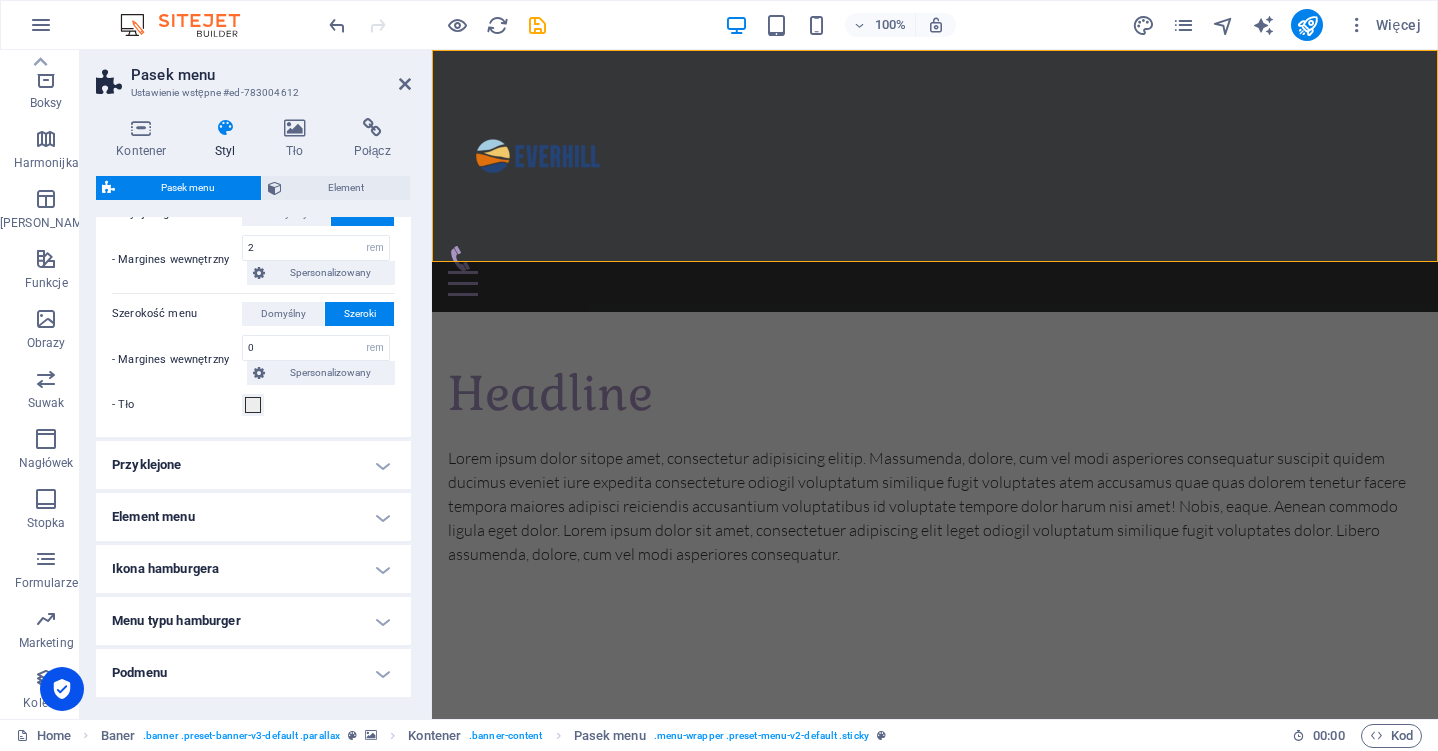 click on "Element menu" at bounding box center [253, 517] 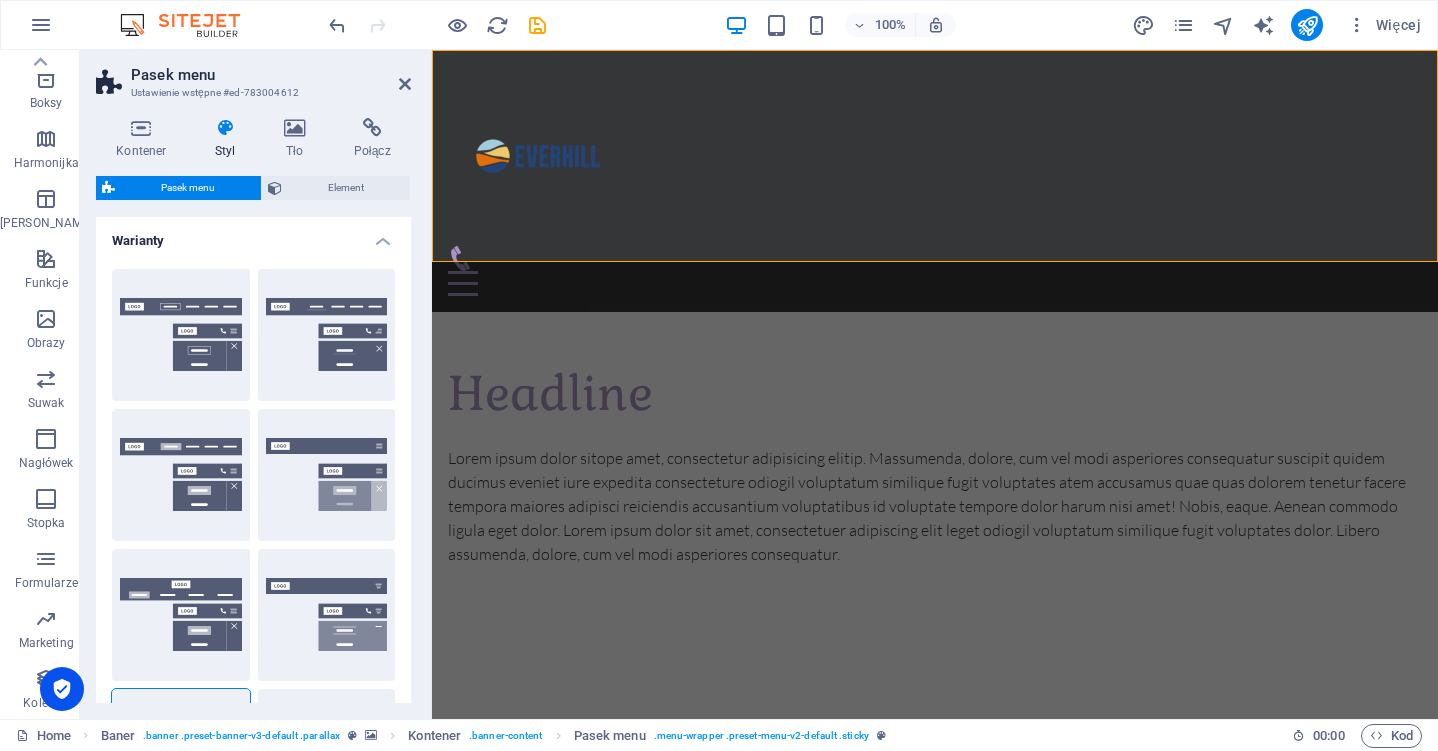 scroll, scrollTop: 0, scrollLeft: 0, axis: both 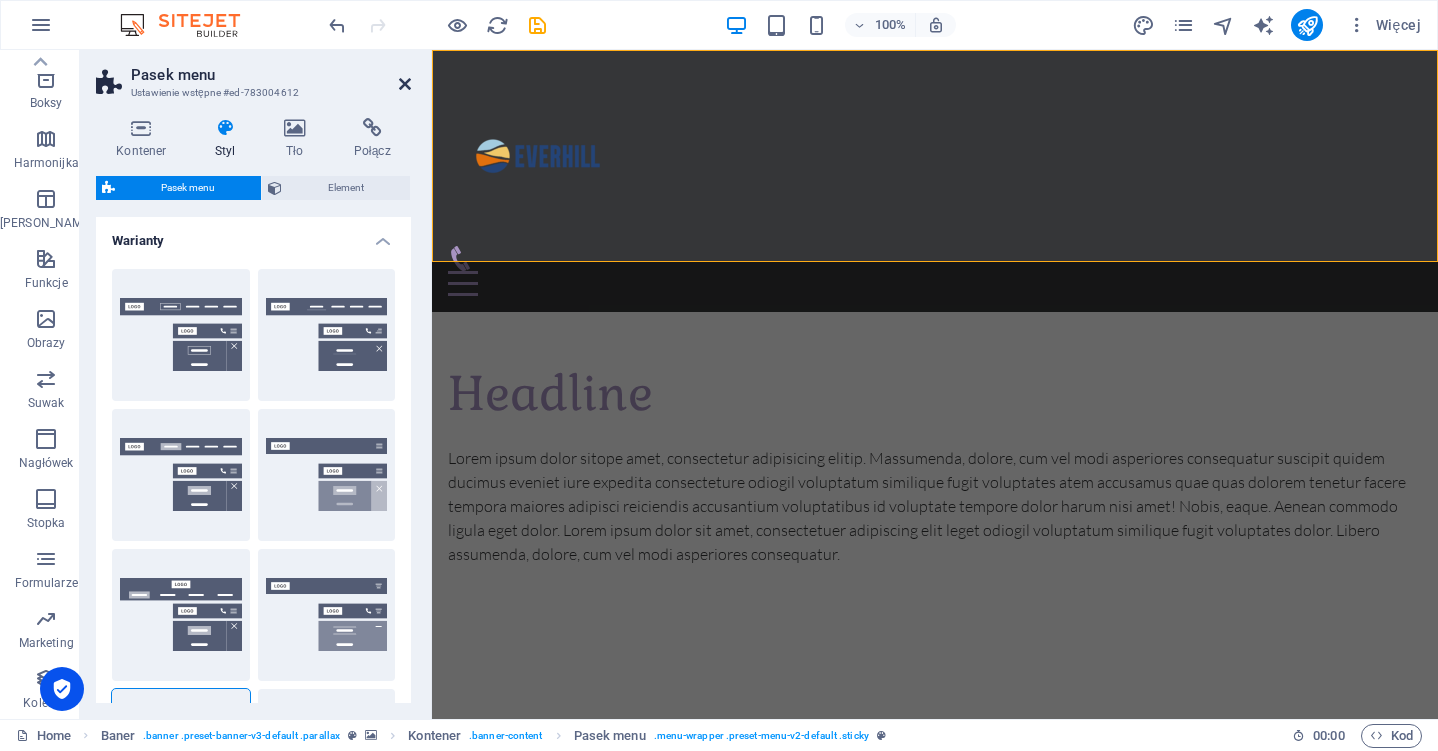 click at bounding box center [405, 84] 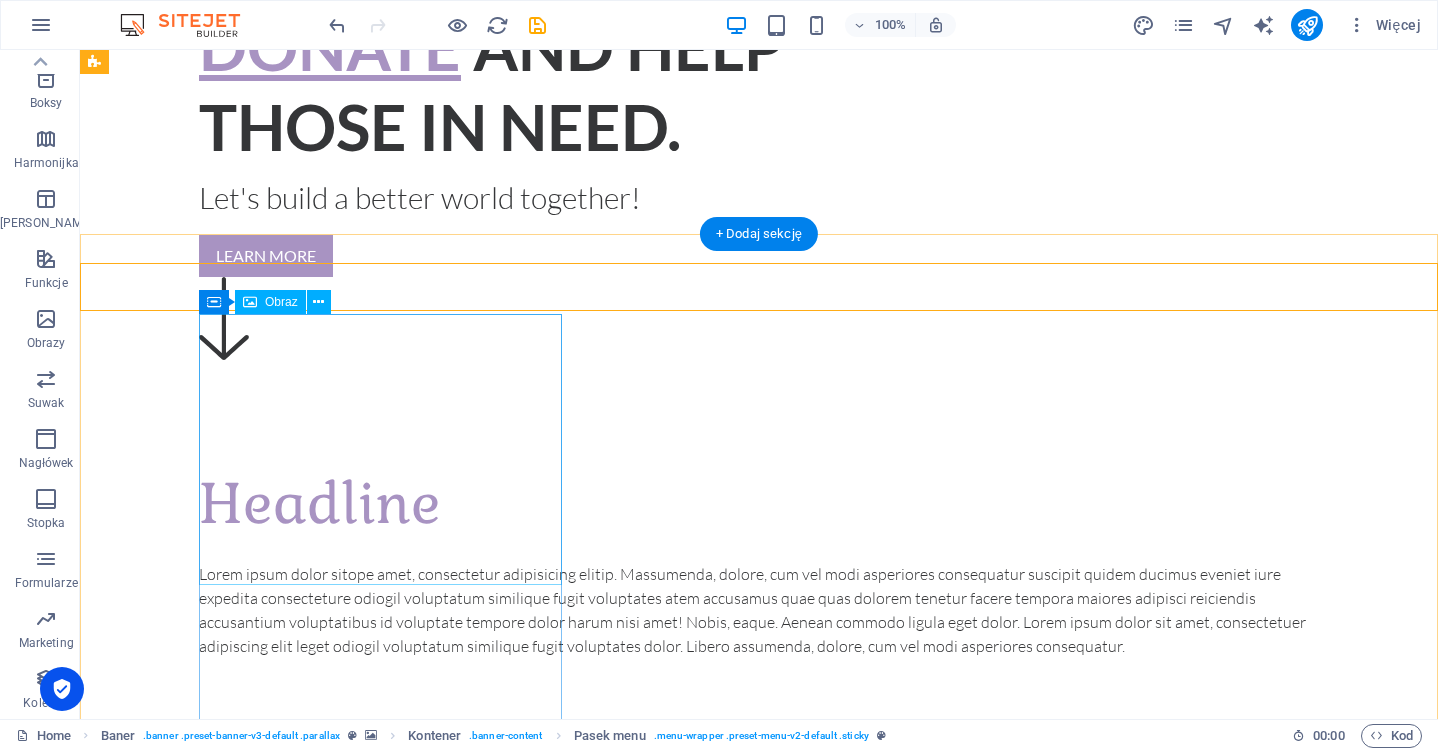 scroll, scrollTop: 0, scrollLeft: 0, axis: both 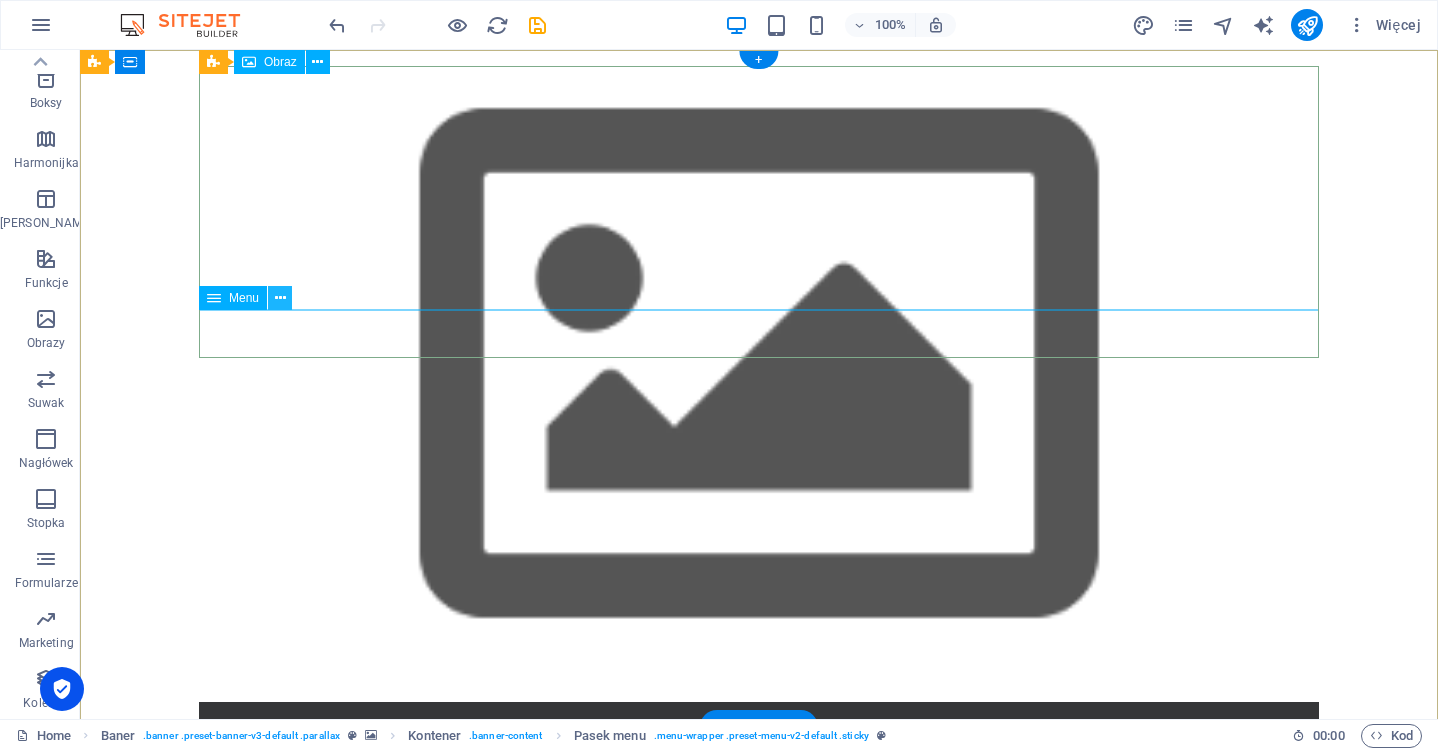 click at bounding box center [280, 298] 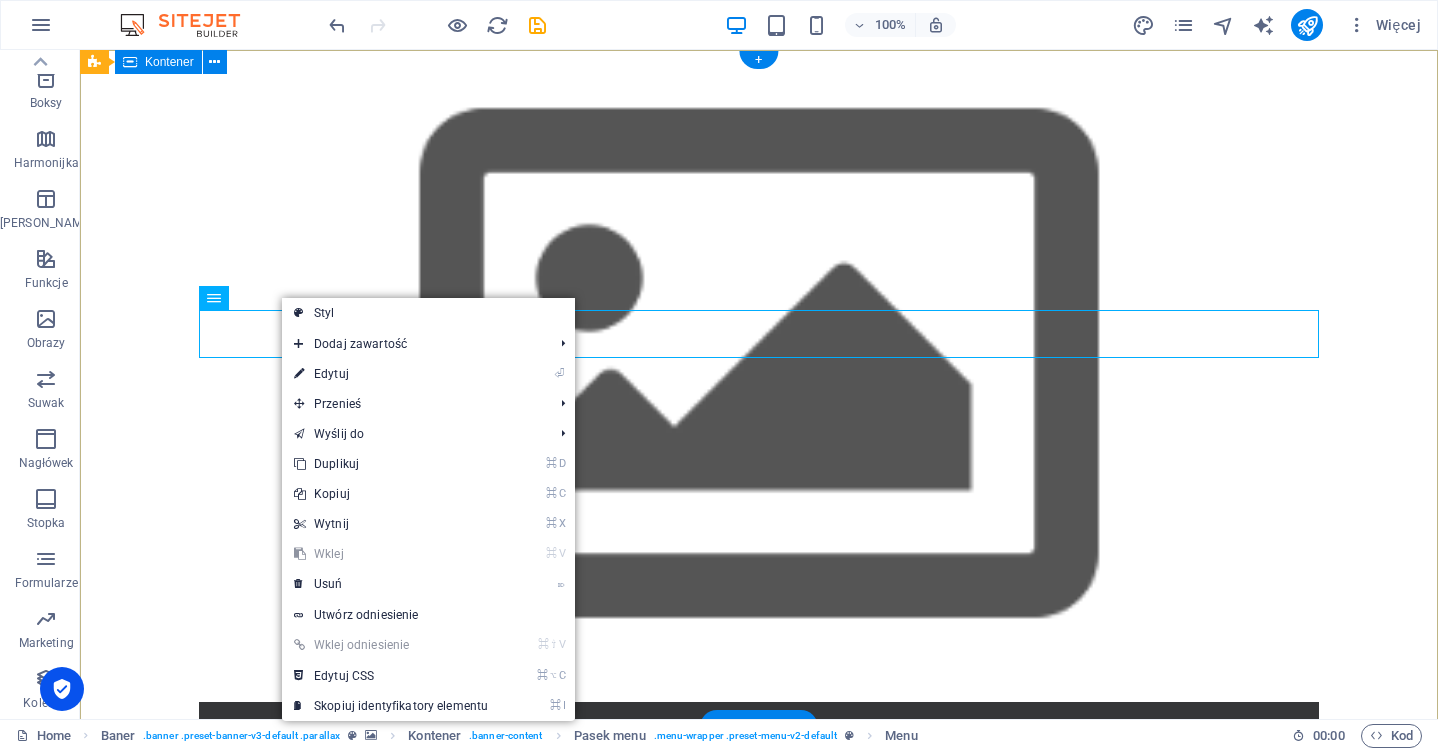 click on "Home About us What we do Projects Volunteers Donate Donate   and Help those in need. Let's build a better world together! Learn more" at bounding box center [759, 1027] 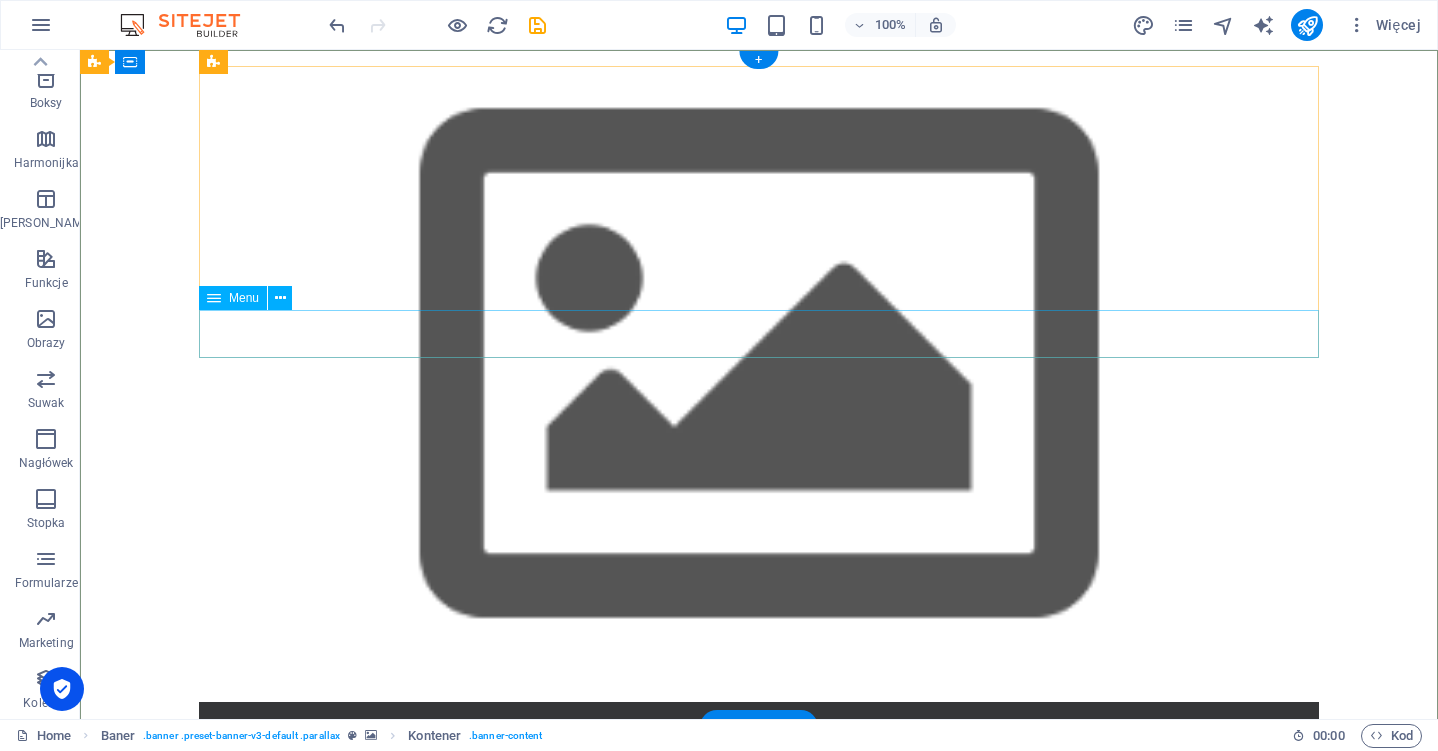 click on "Menu" at bounding box center (244, 298) 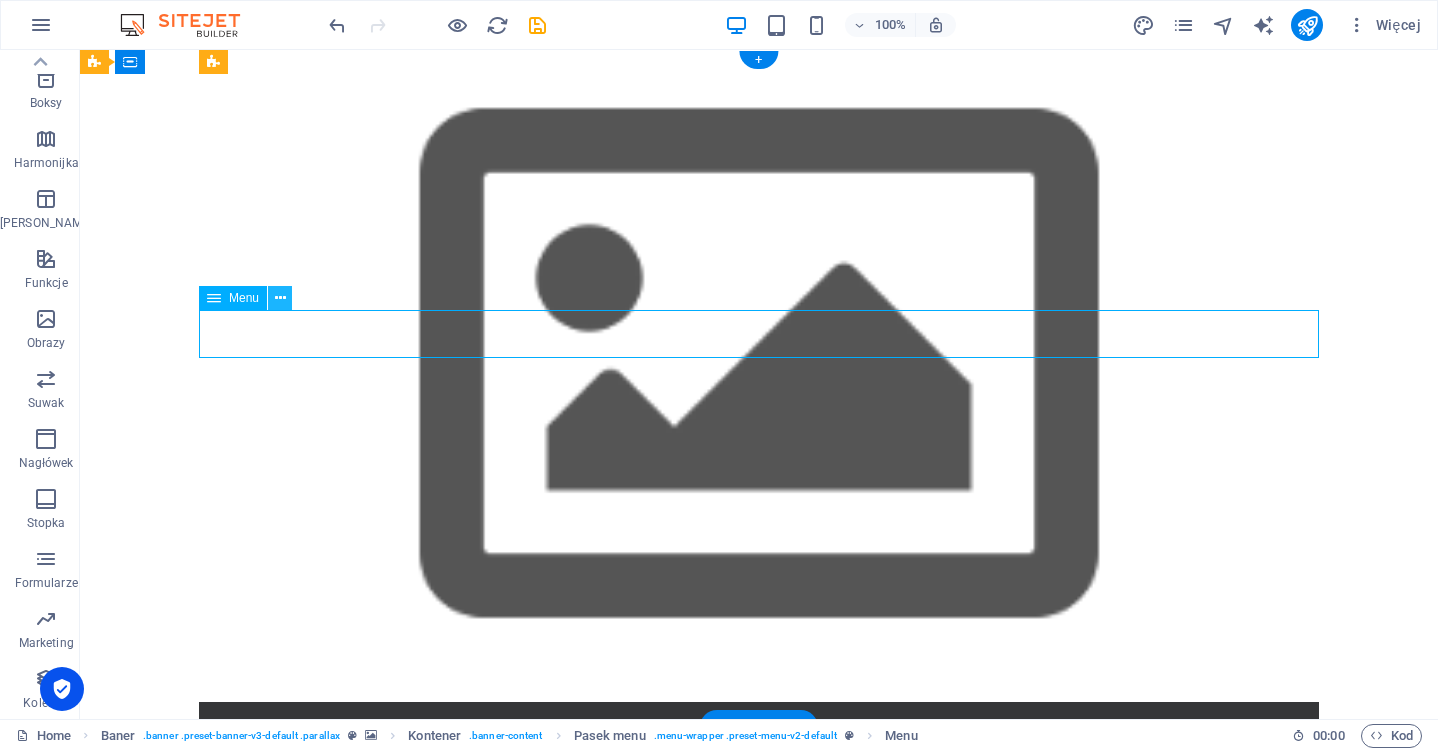 click at bounding box center [280, 298] 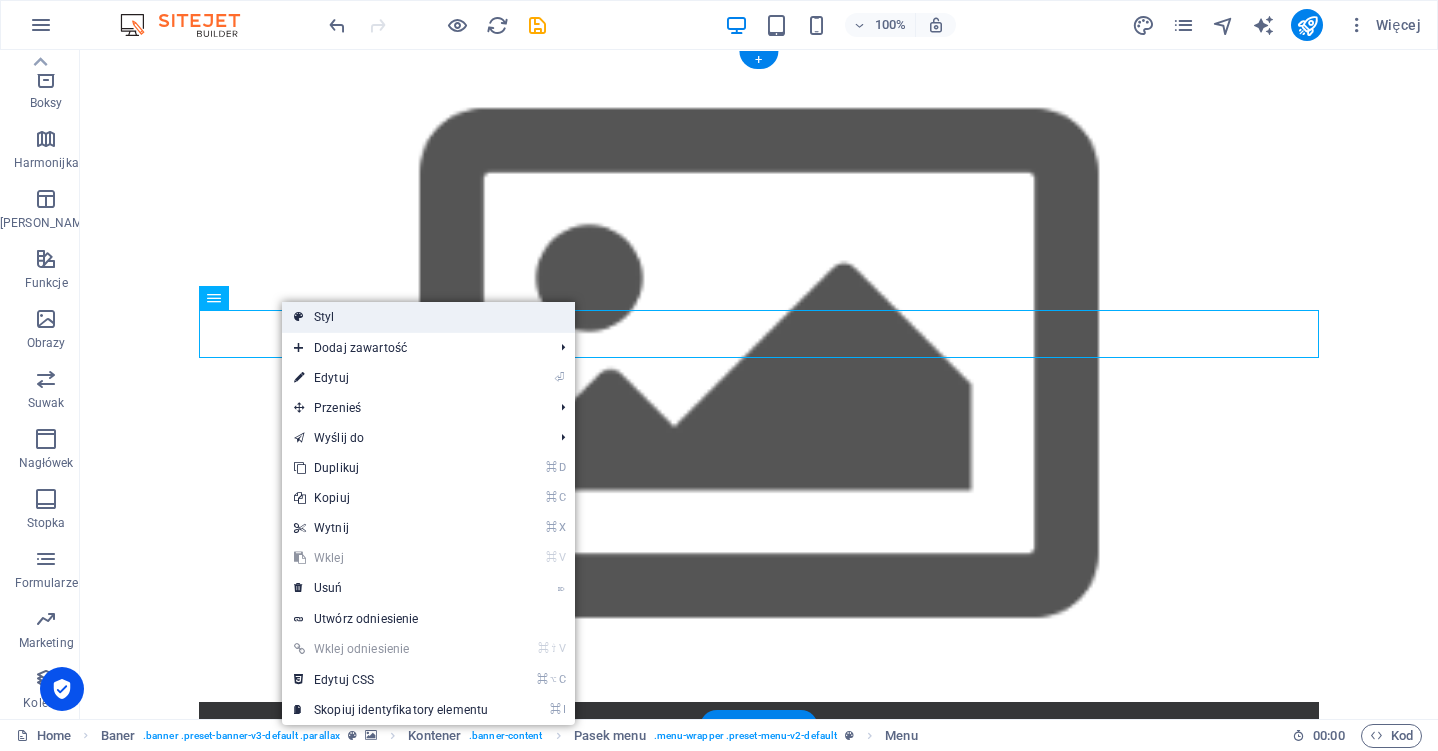 click on "Styl" at bounding box center [428, 317] 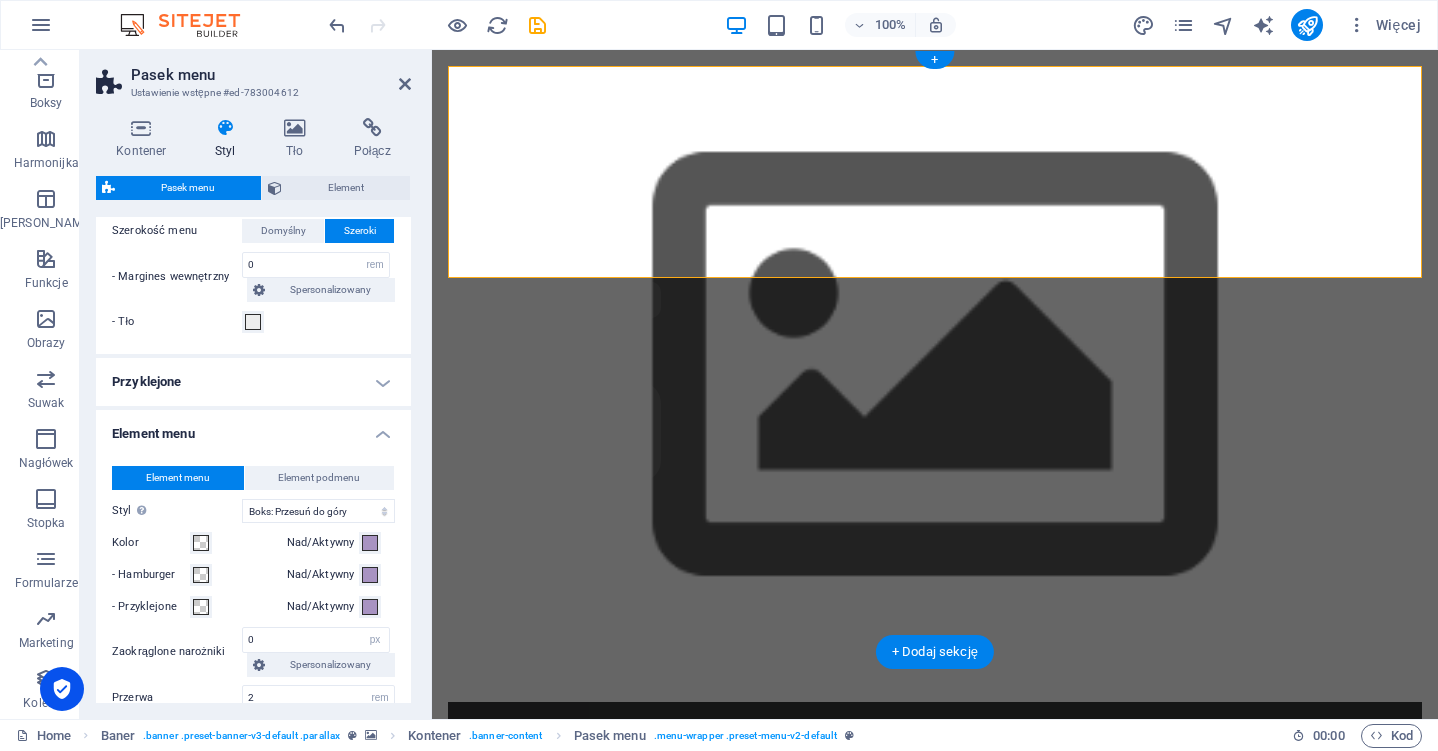 scroll, scrollTop: 908, scrollLeft: 0, axis: vertical 